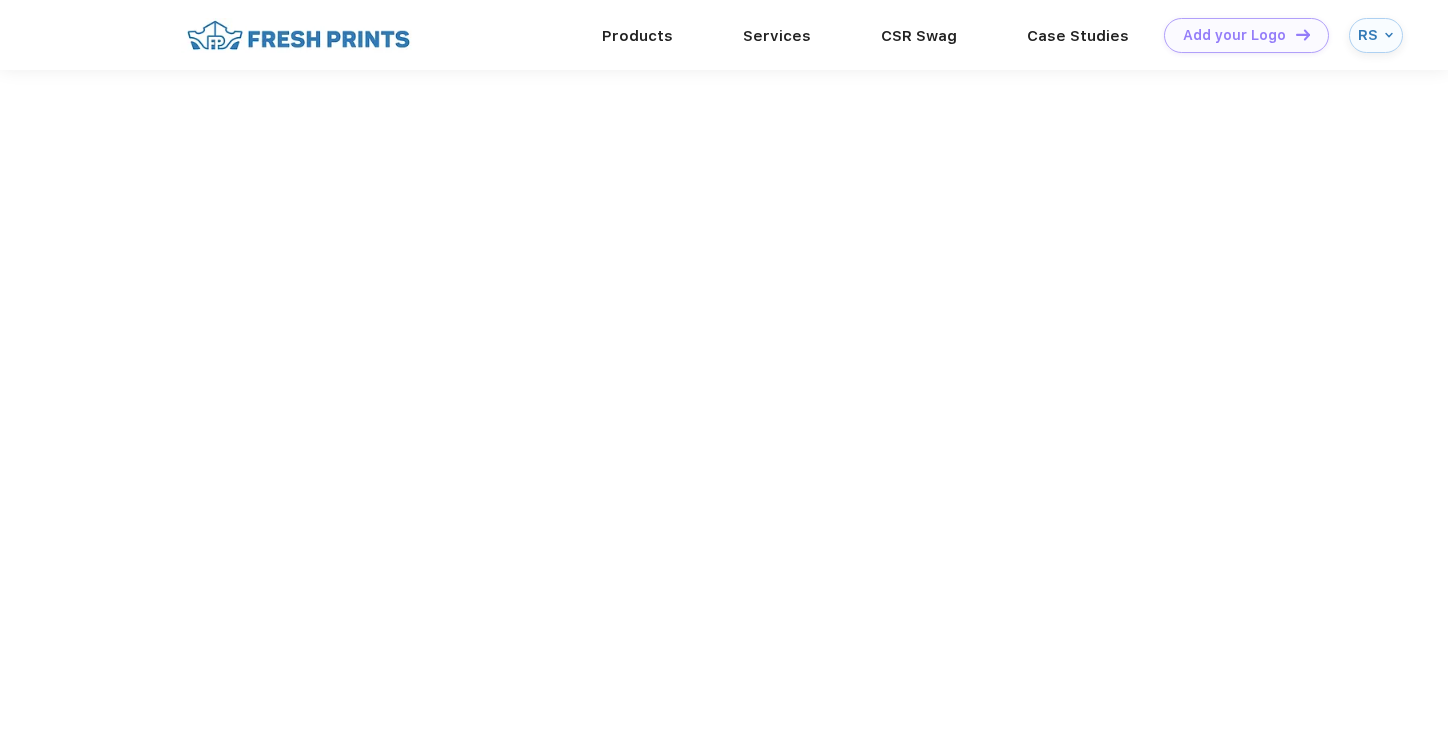 scroll, scrollTop: 0, scrollLeft: 0, axis: both 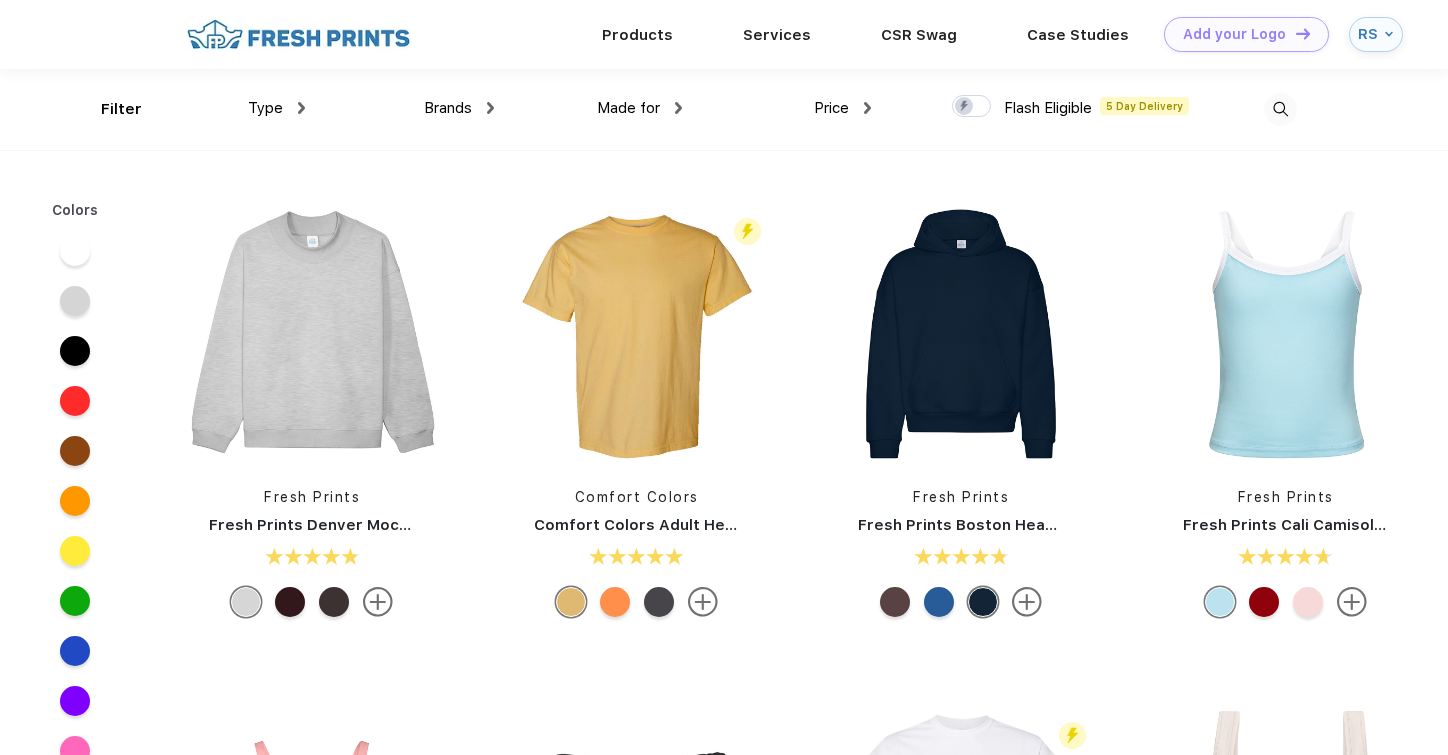 click on "Brands" at bounding box center [459, 108] 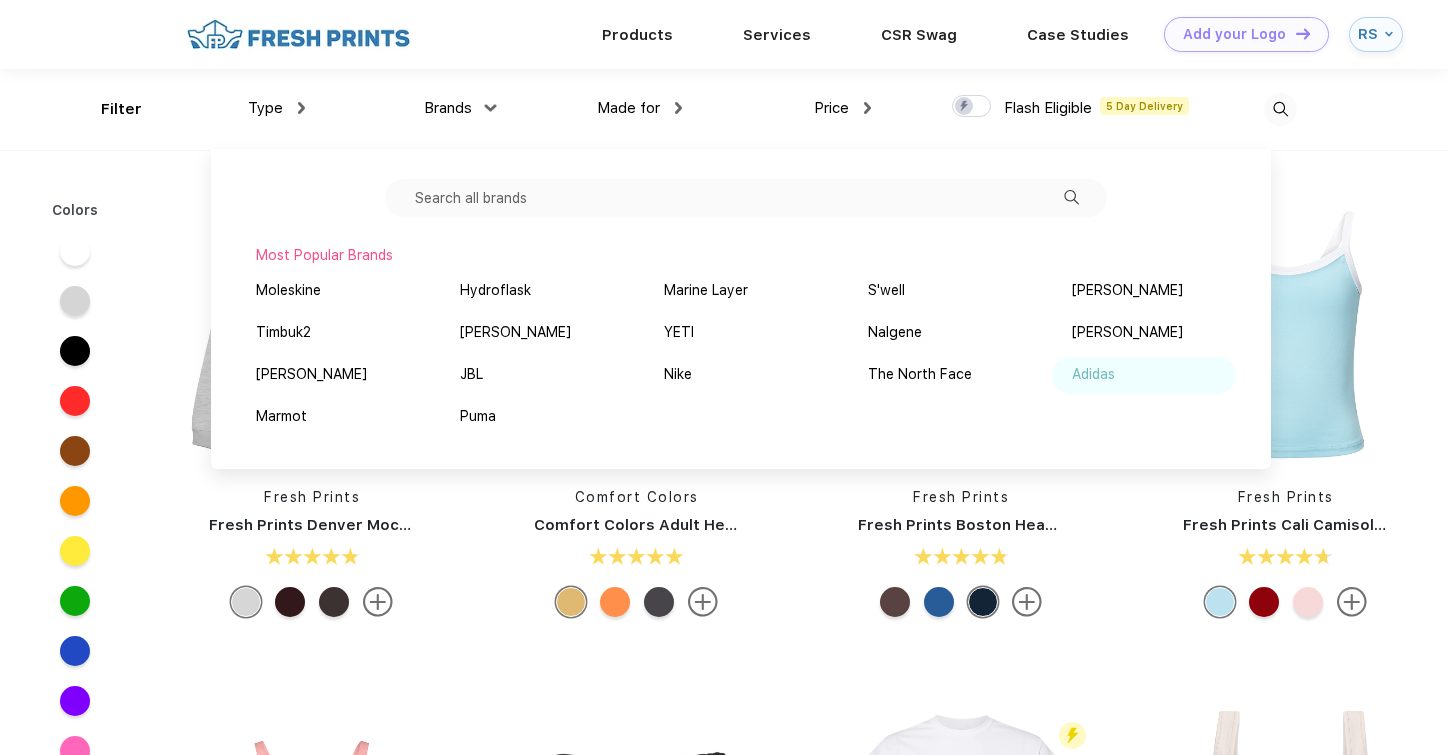 click on "Adidas" at bounding box center [1093, 374] 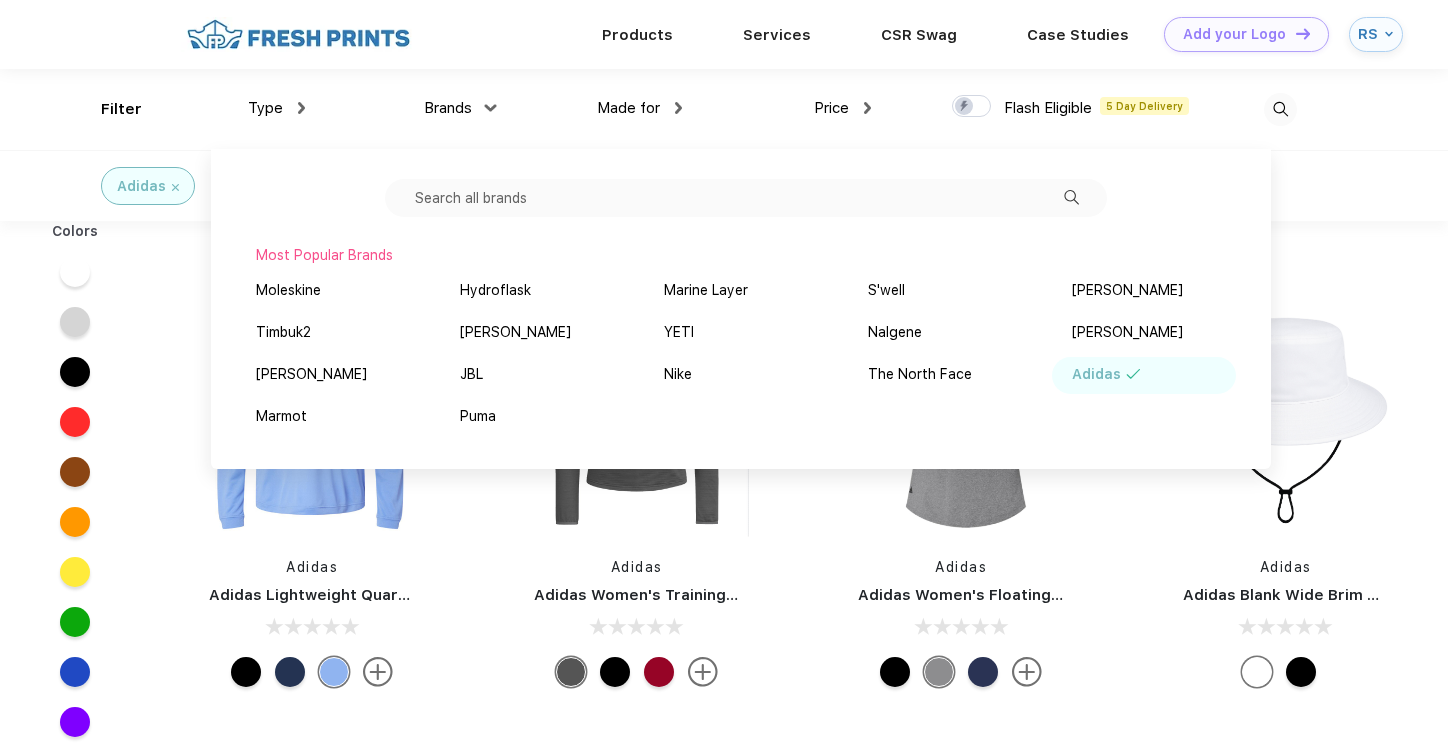 scroll, scrollTop: 0, scrollLeft: 0, axis: both 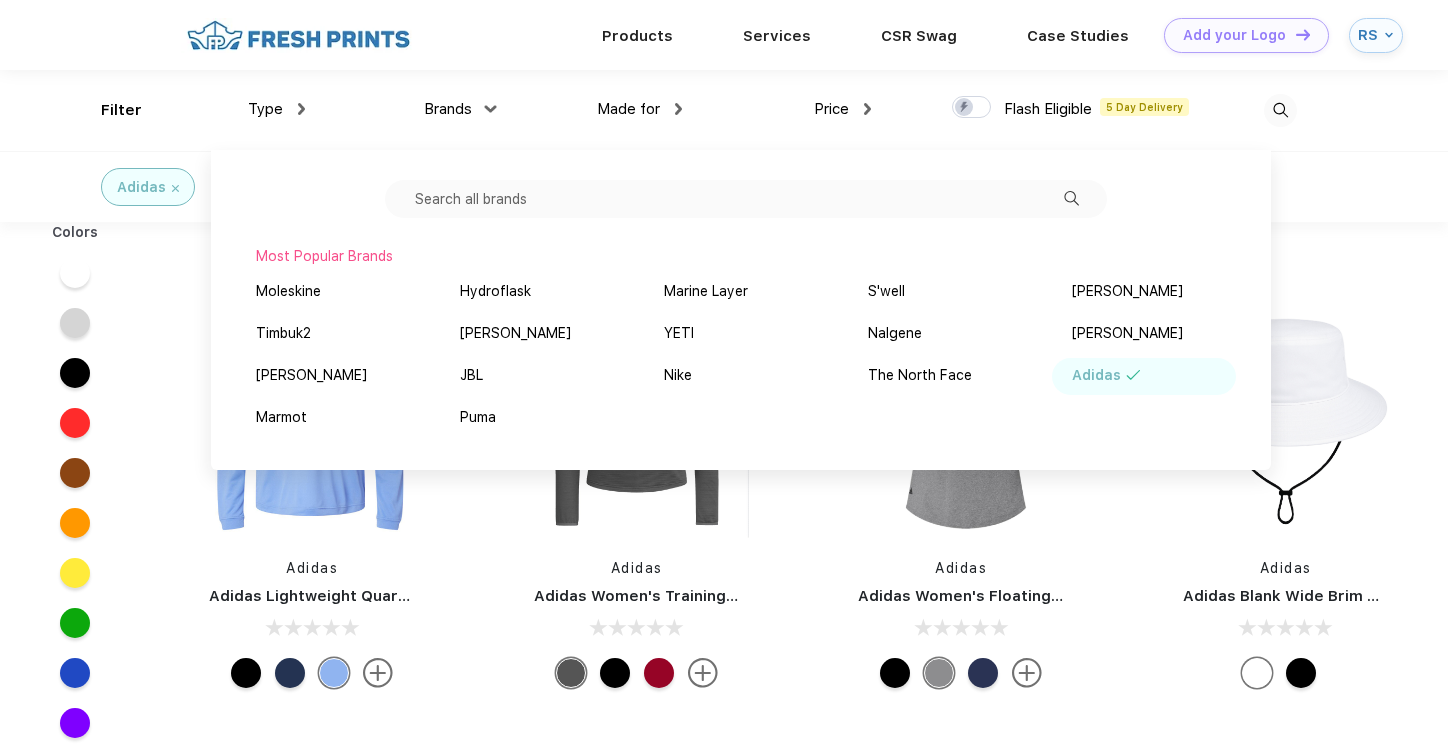 click at bounding box center [961, 405] 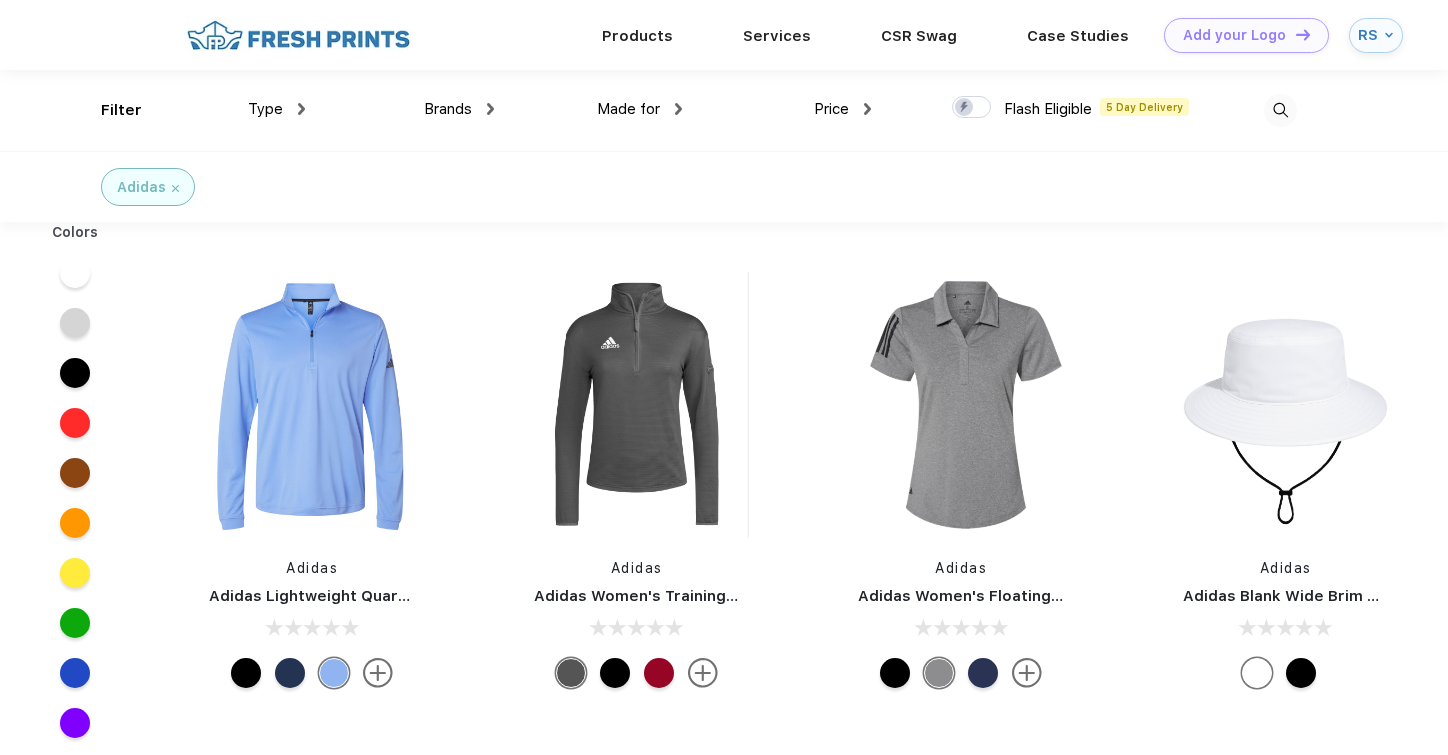 click at bounding box center (678, 109) 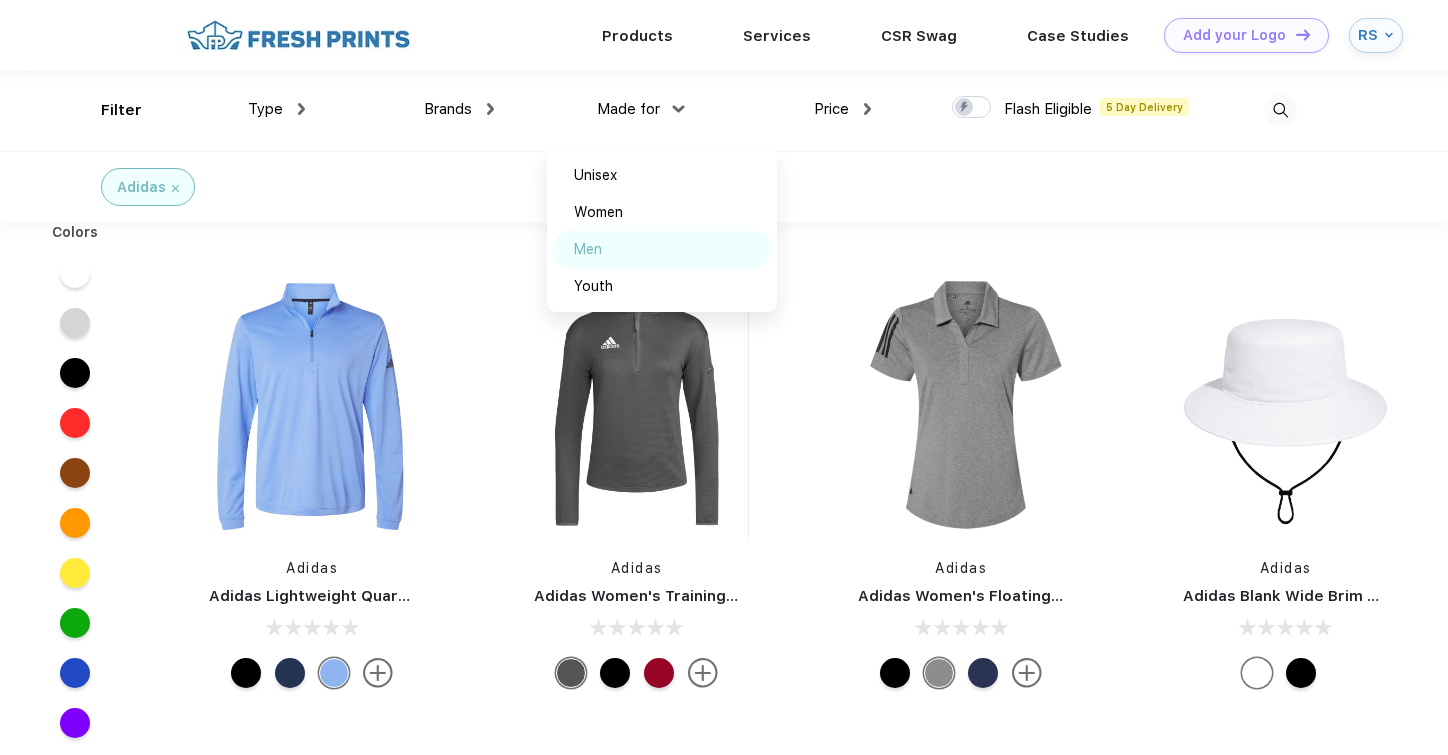 click on "Men" at bounding box center [662, 249] 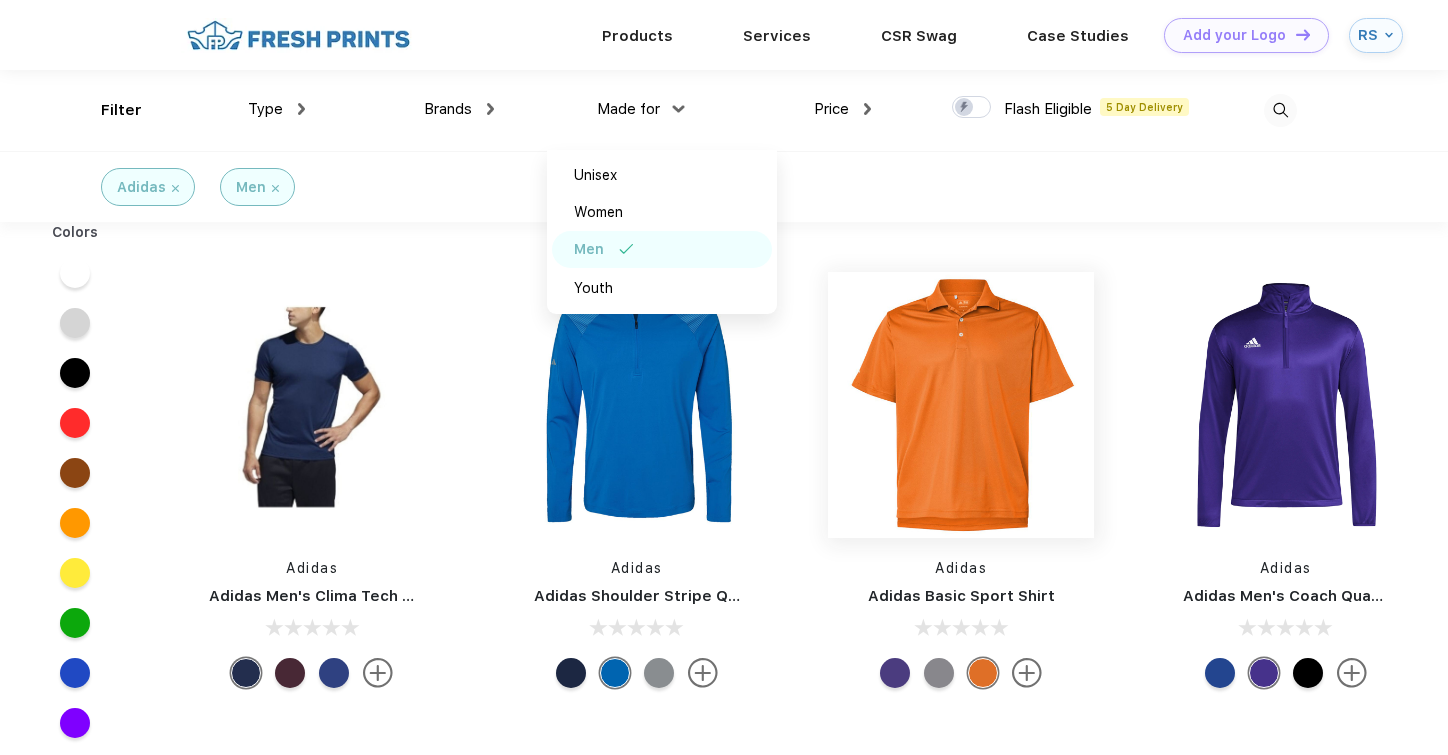 click at bounding box center [961, 405] 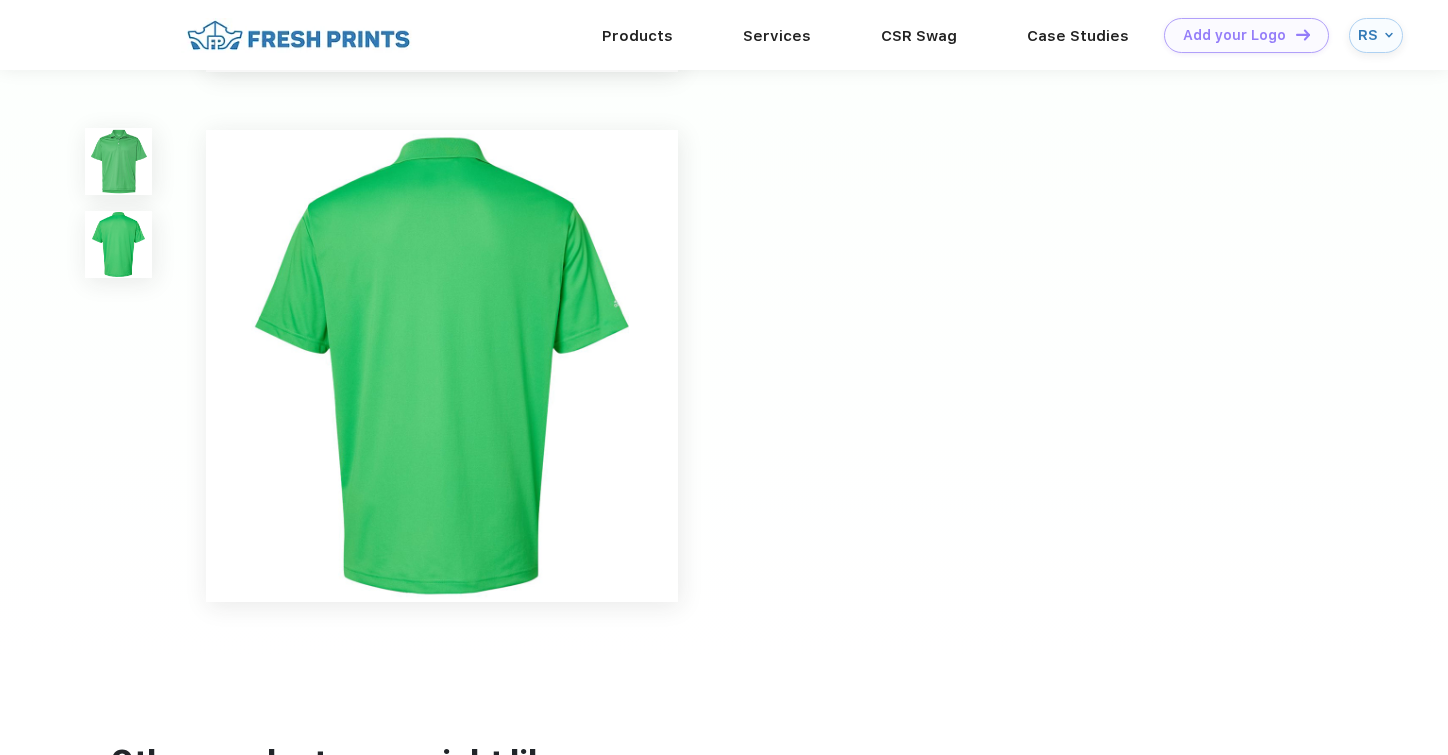 scroll, scrollTop: 572, scrollLeft: 0, axis: vertical 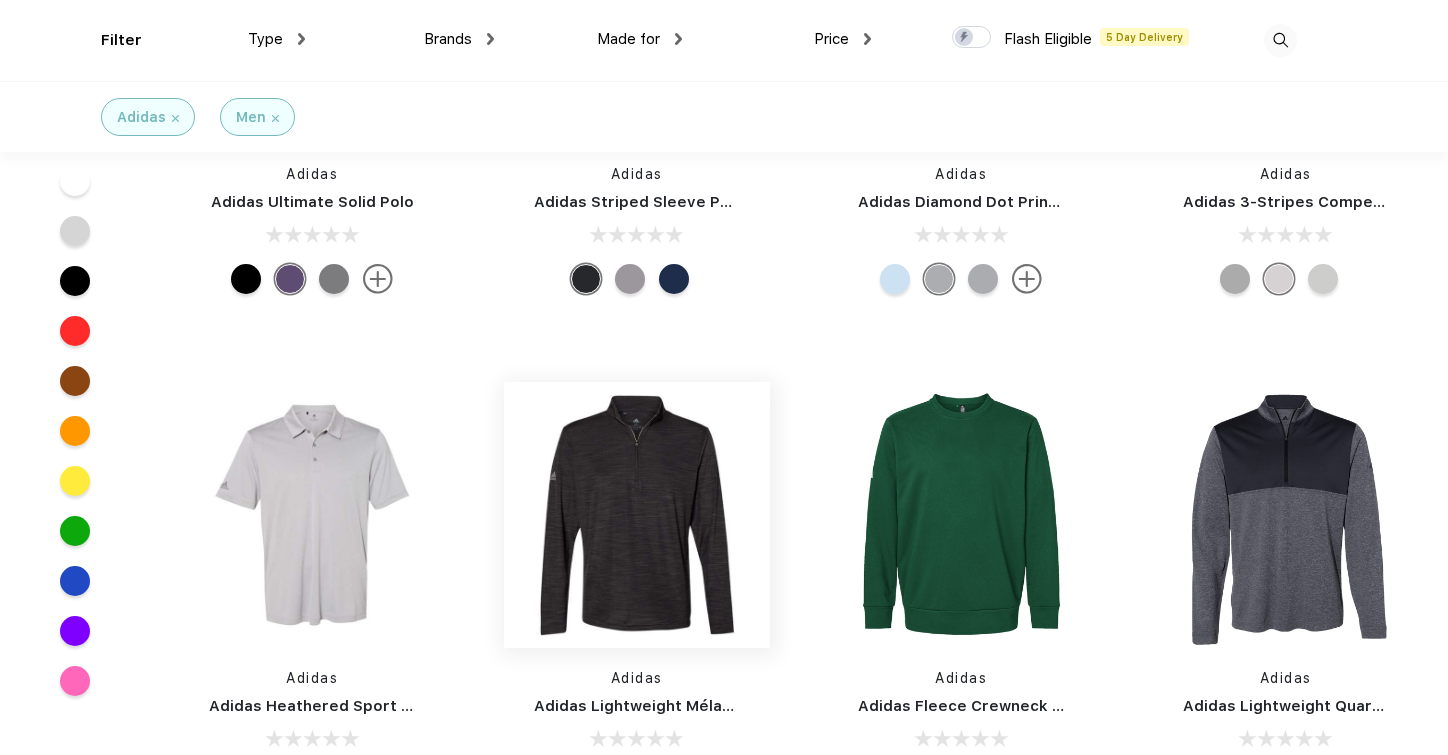 click at bounding box center [637, 515] 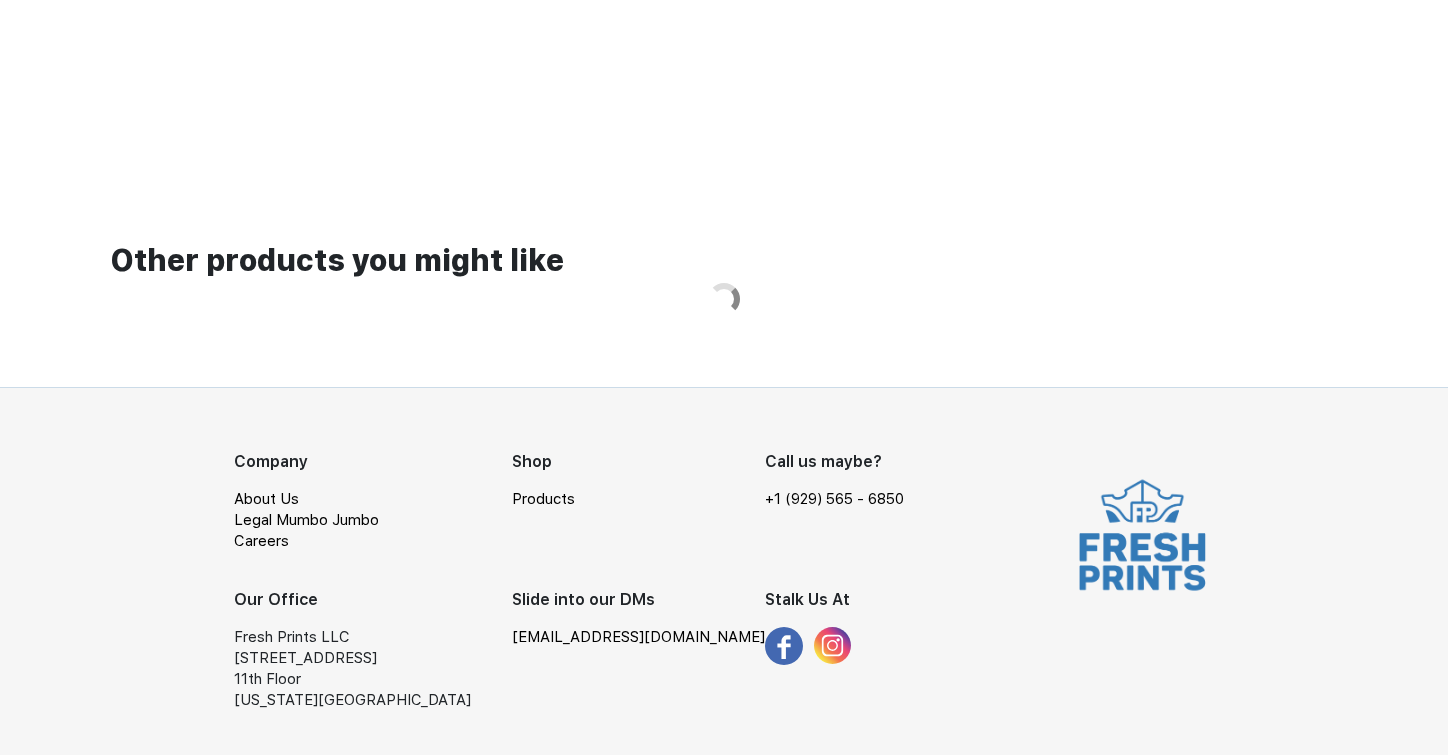 scroll, scrollTop: 0, scrollLeft: 0, axis: both 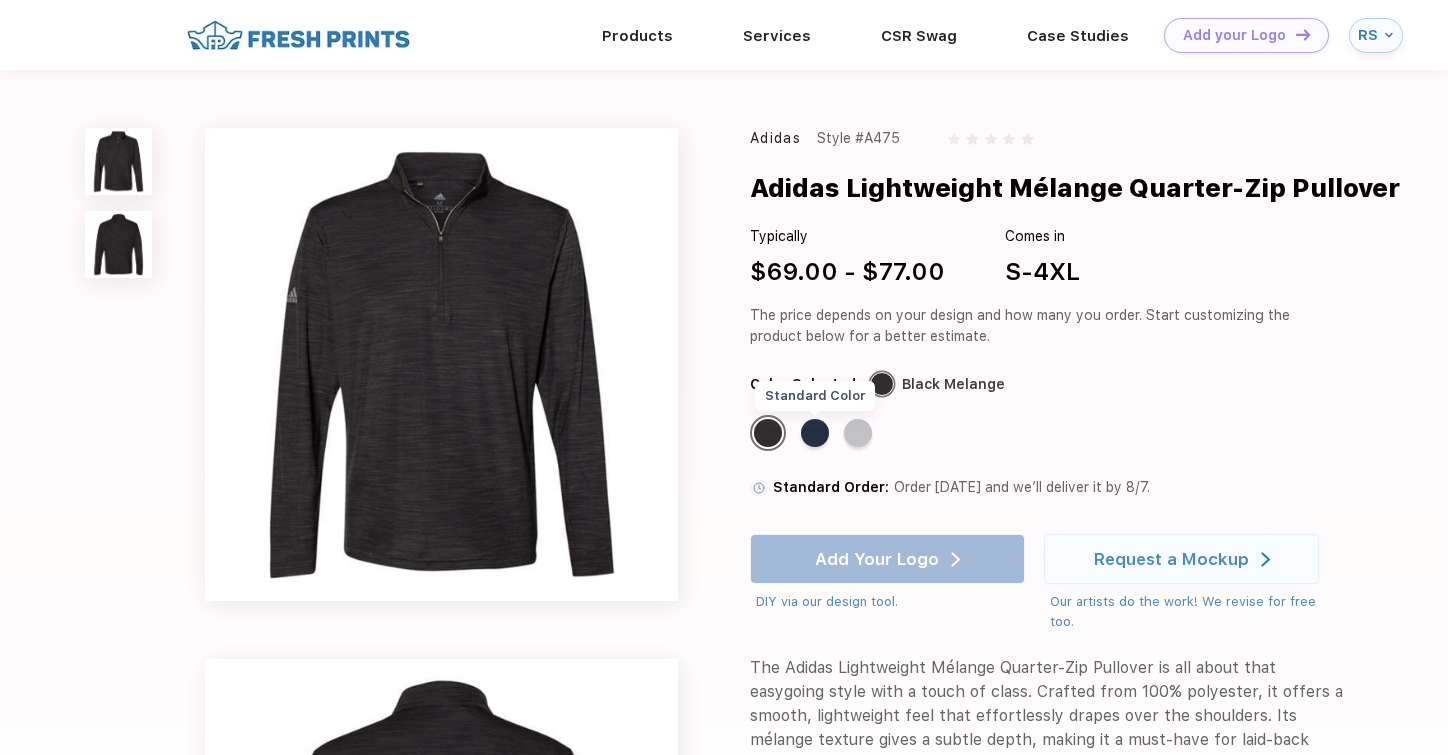 click on "Standard Color" at bounding box center (815, 433) 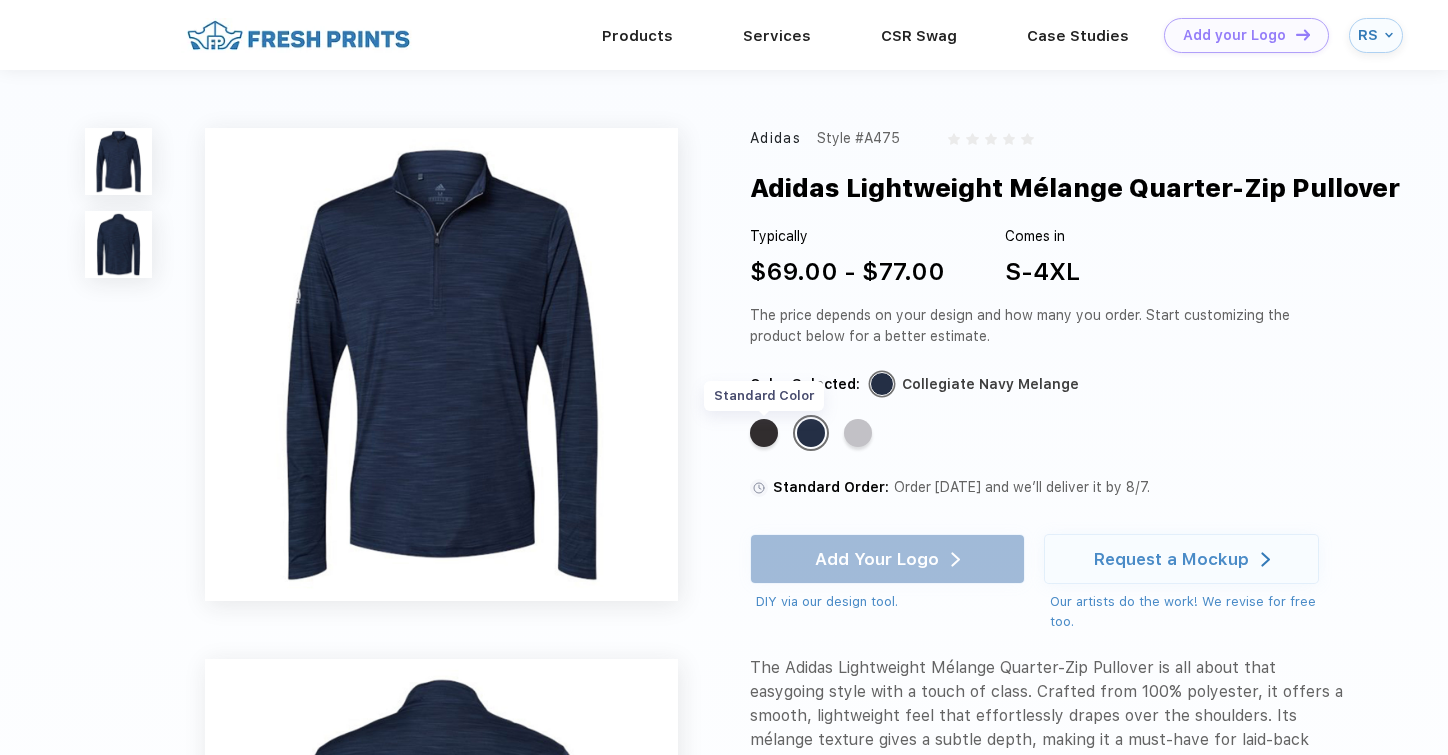 click on "Standard Color" at bounding box center [764, 433] 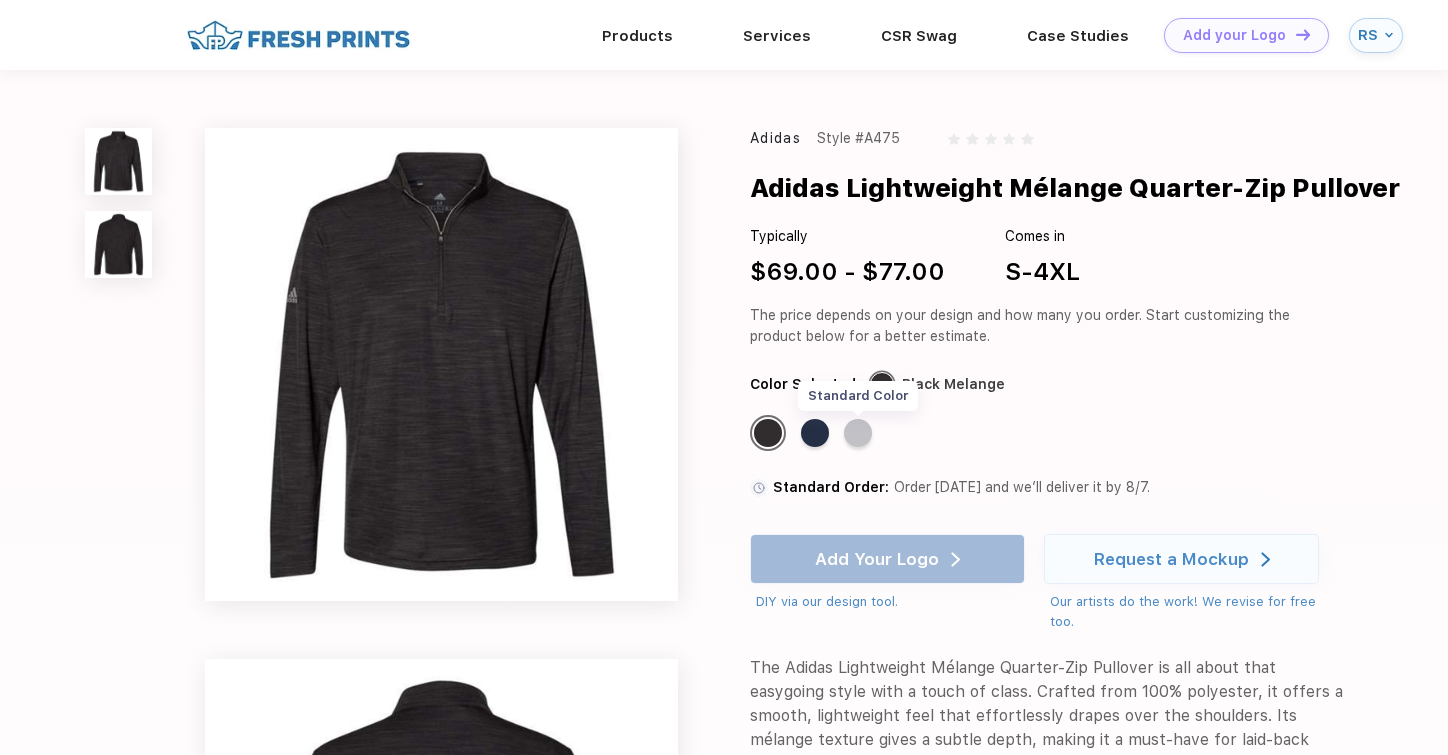 click on "Standard Color" at bounding box center (858, 433) 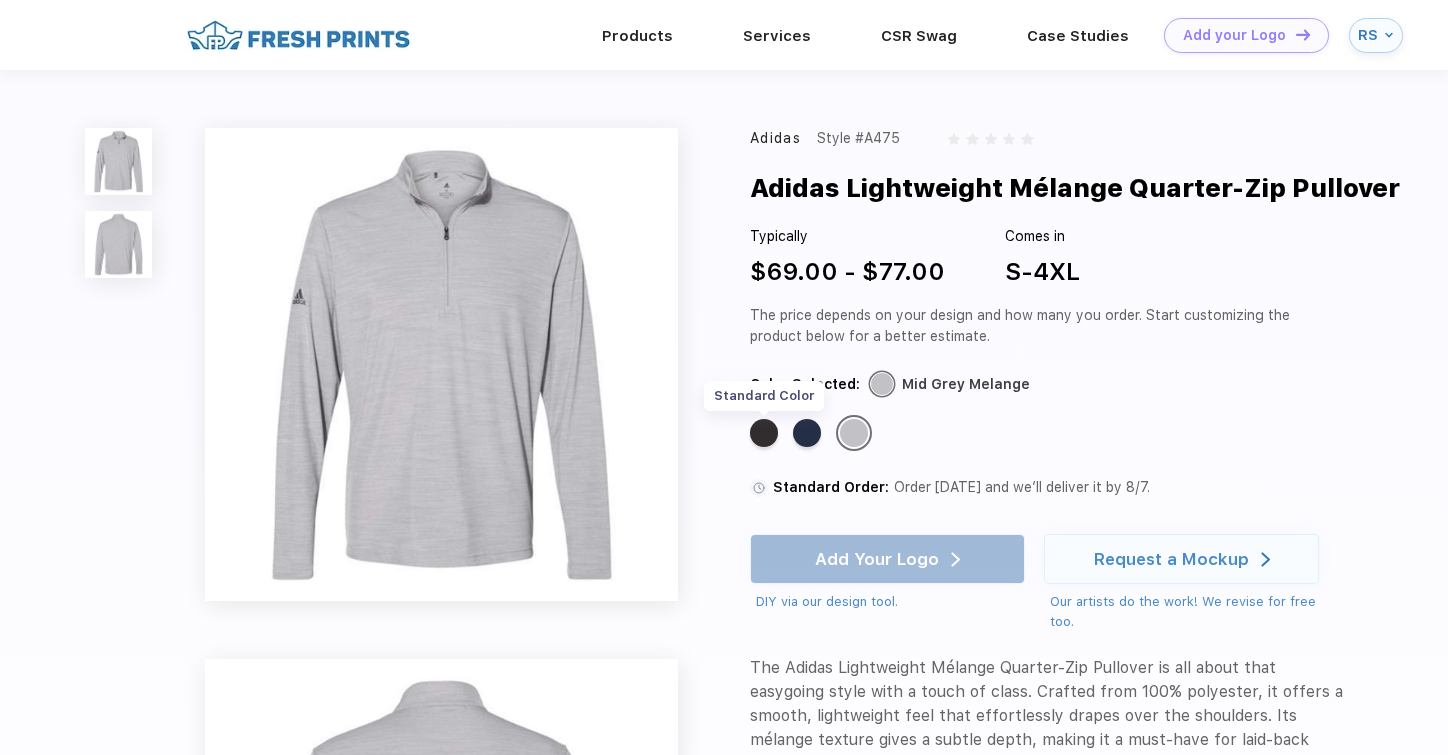 click on "Standard Color" at bounding box center [764, 433] 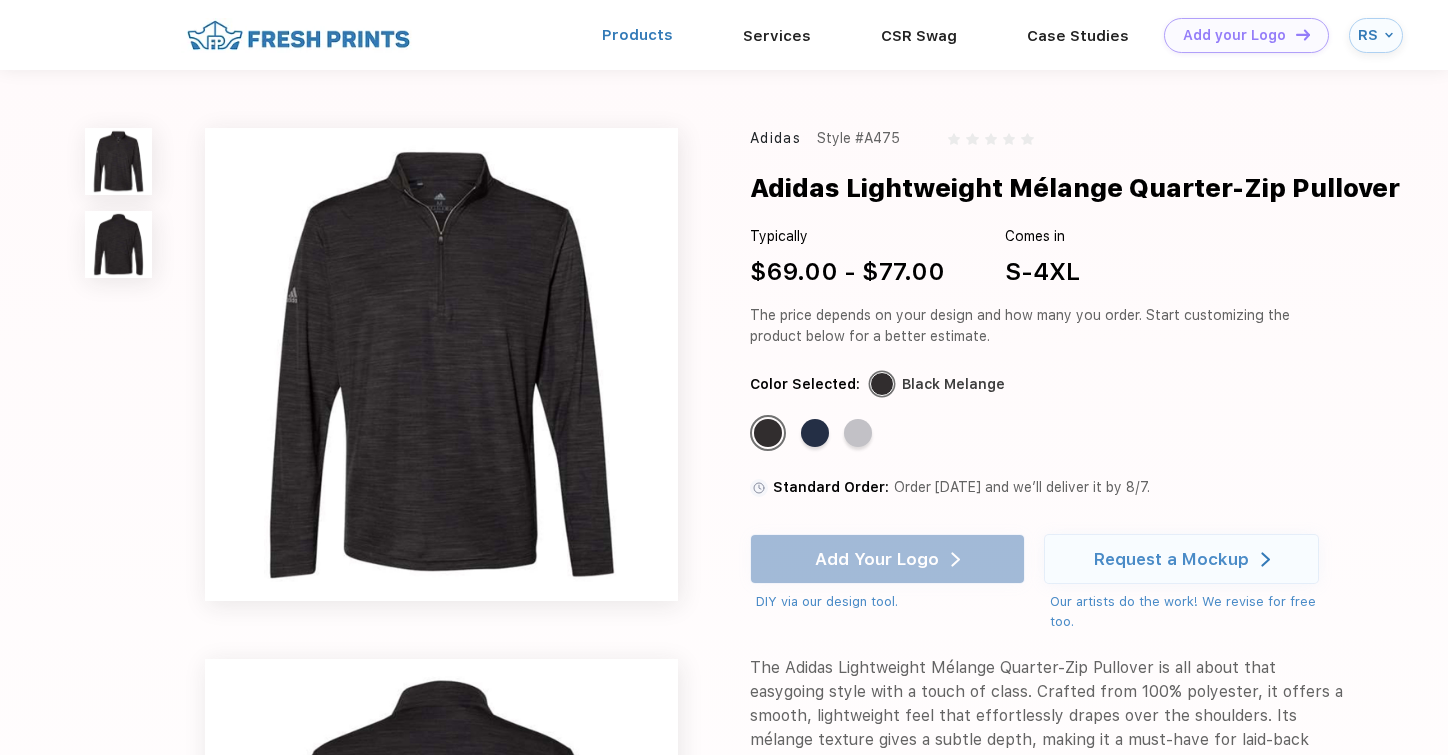 click on "Products" at bounding box center [637, 35] 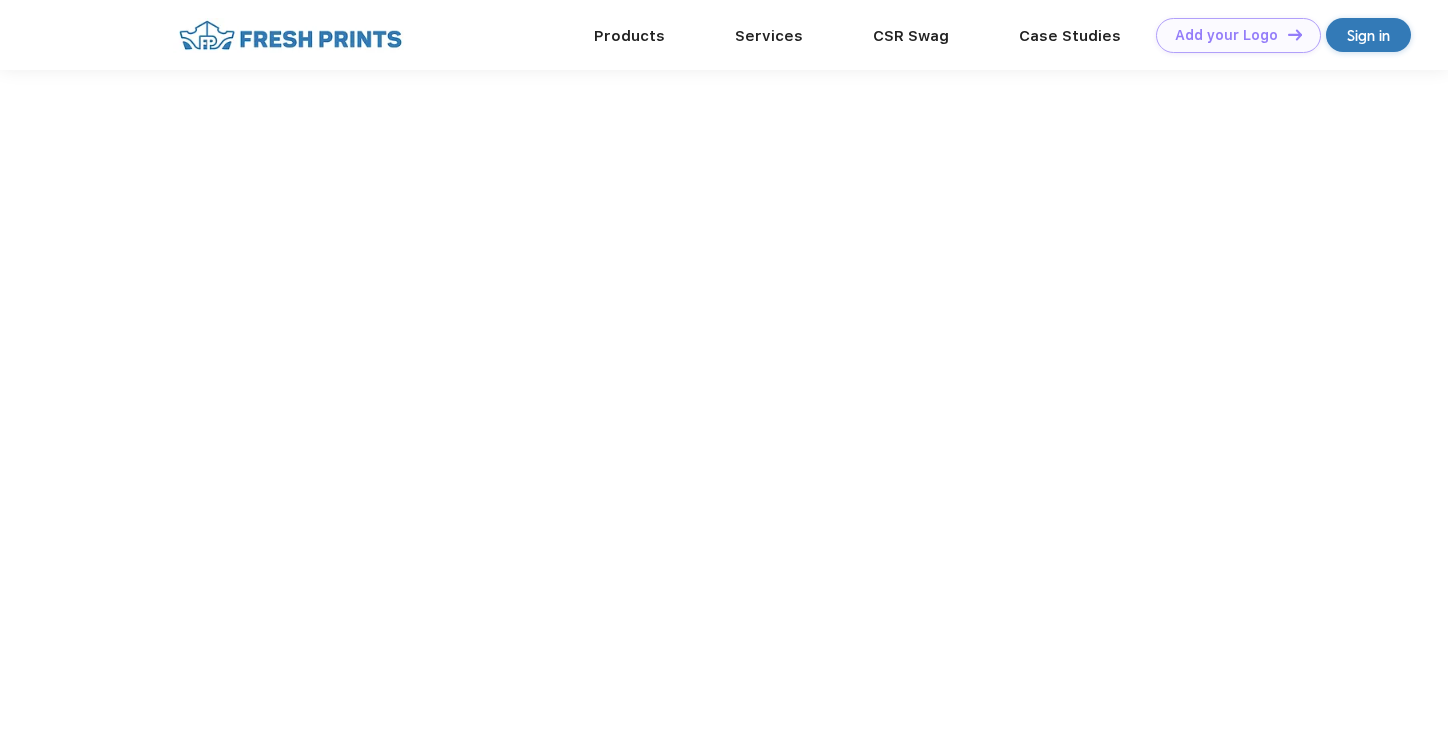 scroll, scrollTop: 0, scrollLeft: 0, axis: both 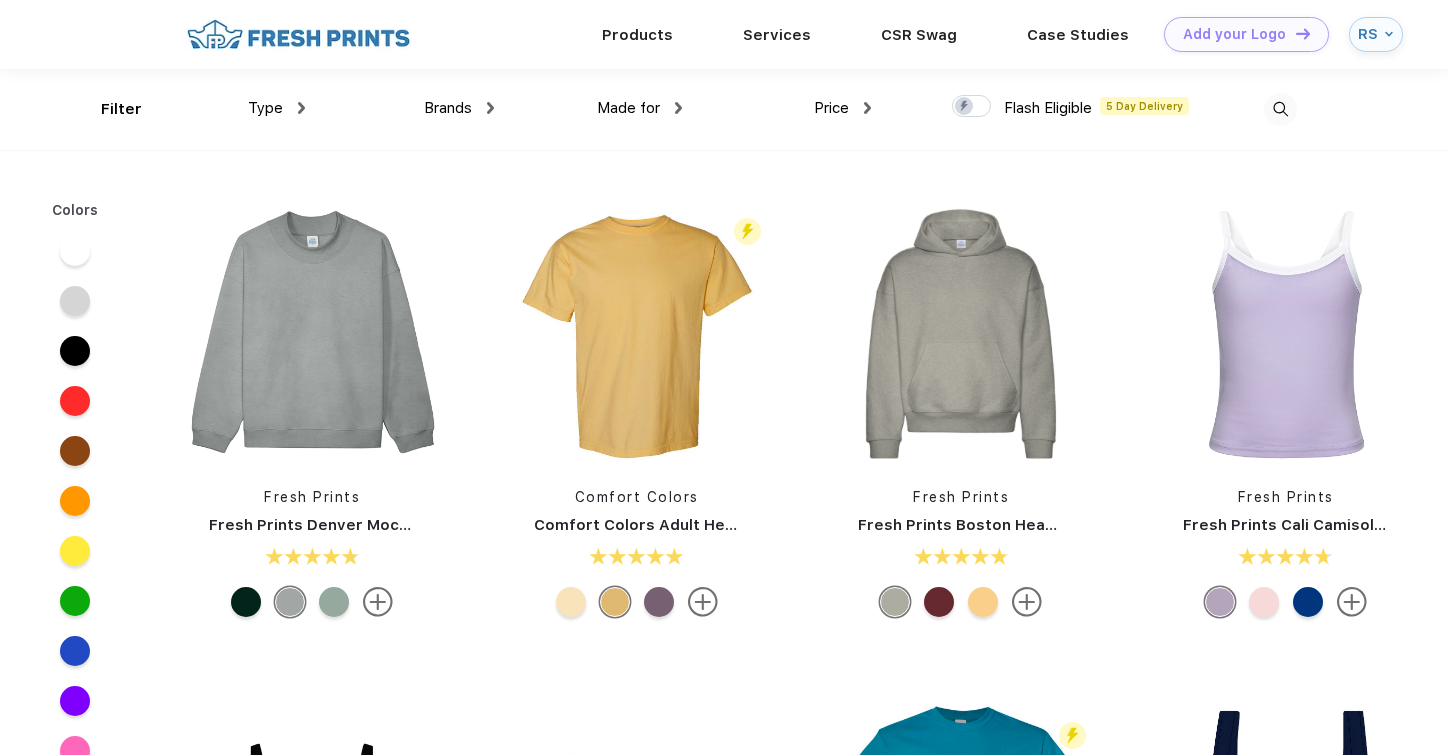click on "Made for" at bounding box center [639, 108] 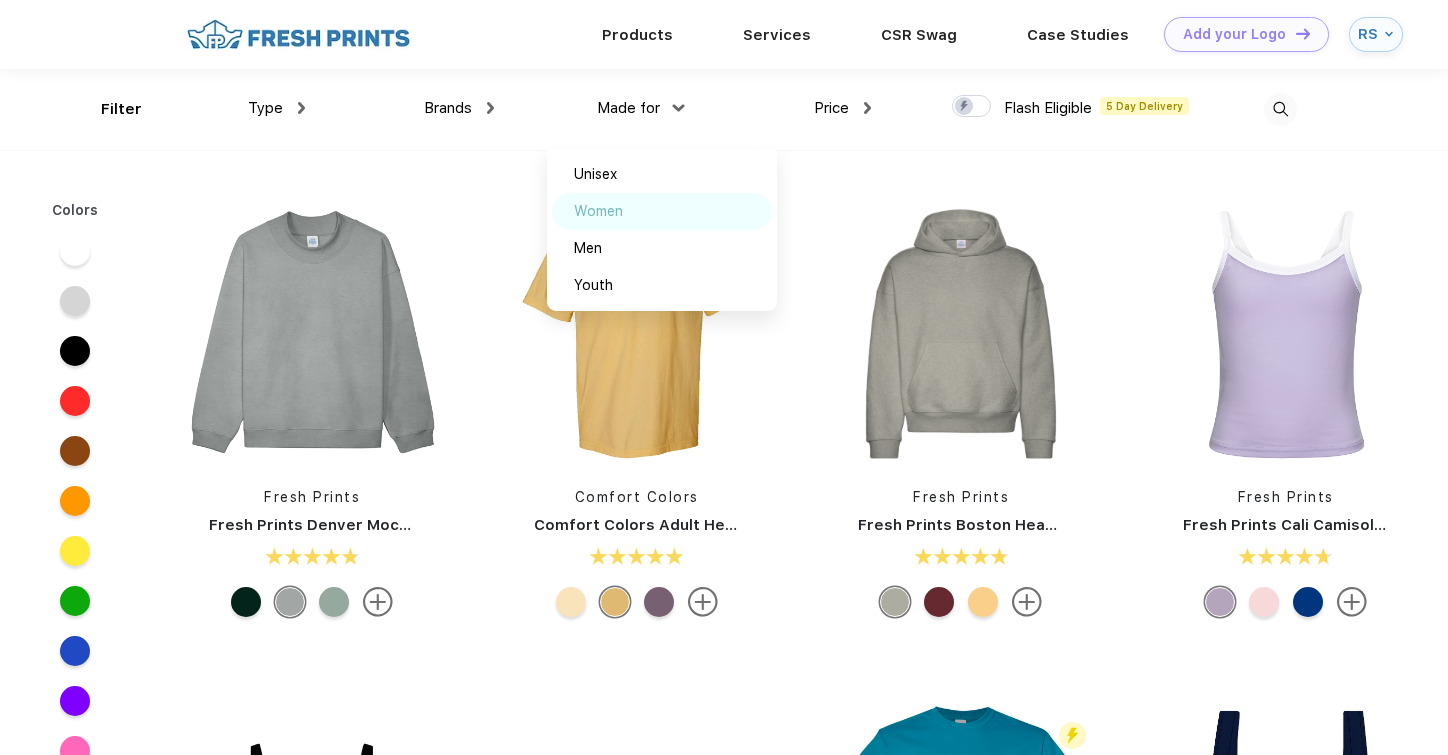 click on "Women" at bounding box center (598, 211) 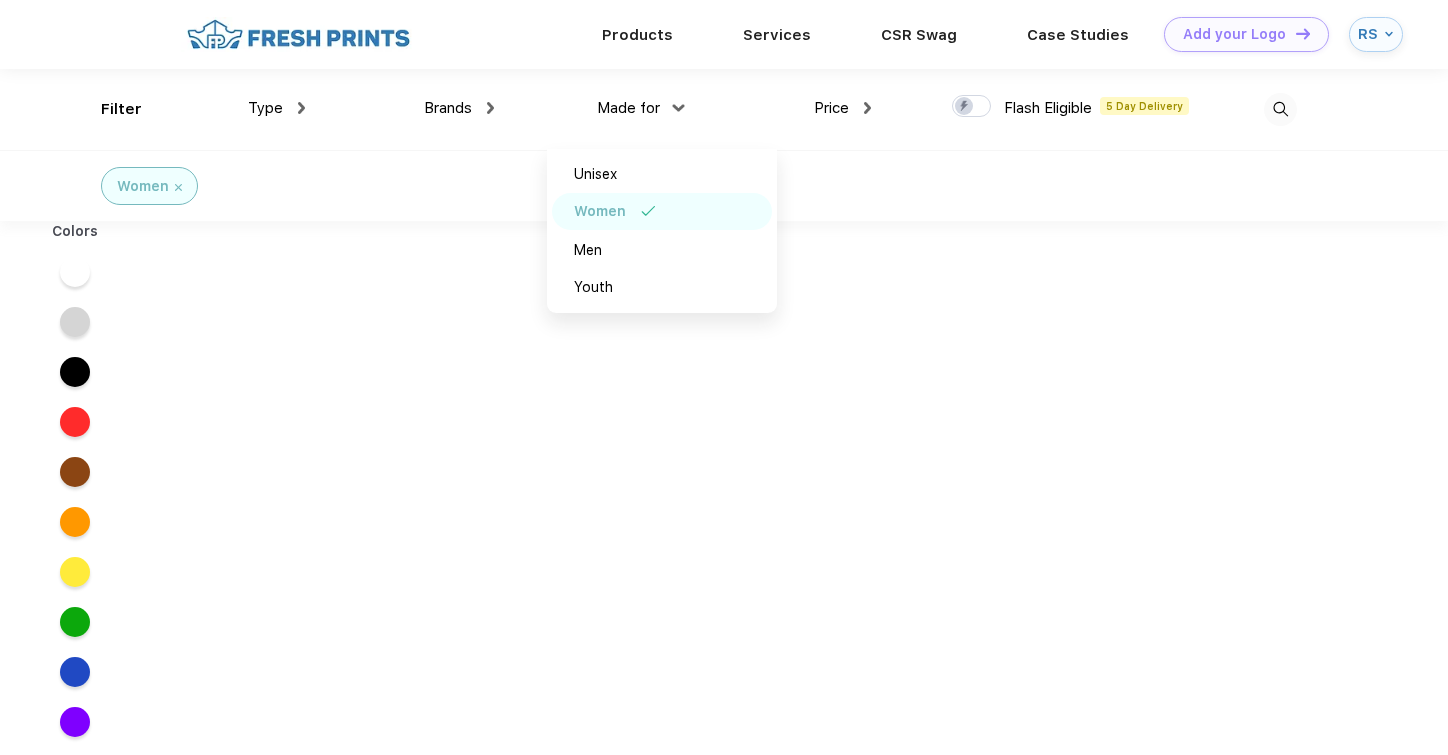 scroll, scrollTop: 0, scrollLeft: 0, axis: both 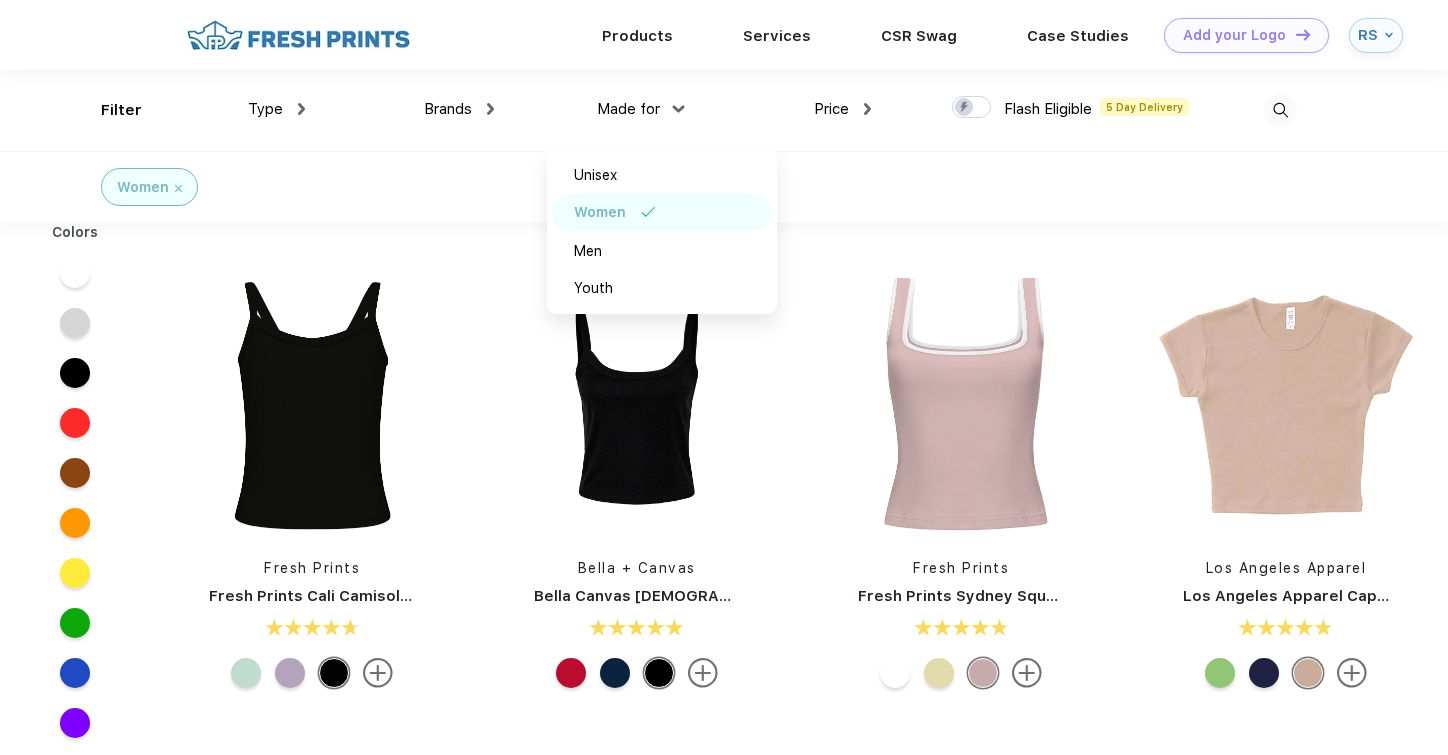 click on "Bella + Canvas   Bella Canvas Ladies' Micro Ribbed Scoop Tank" at bounding box center (637, 484) 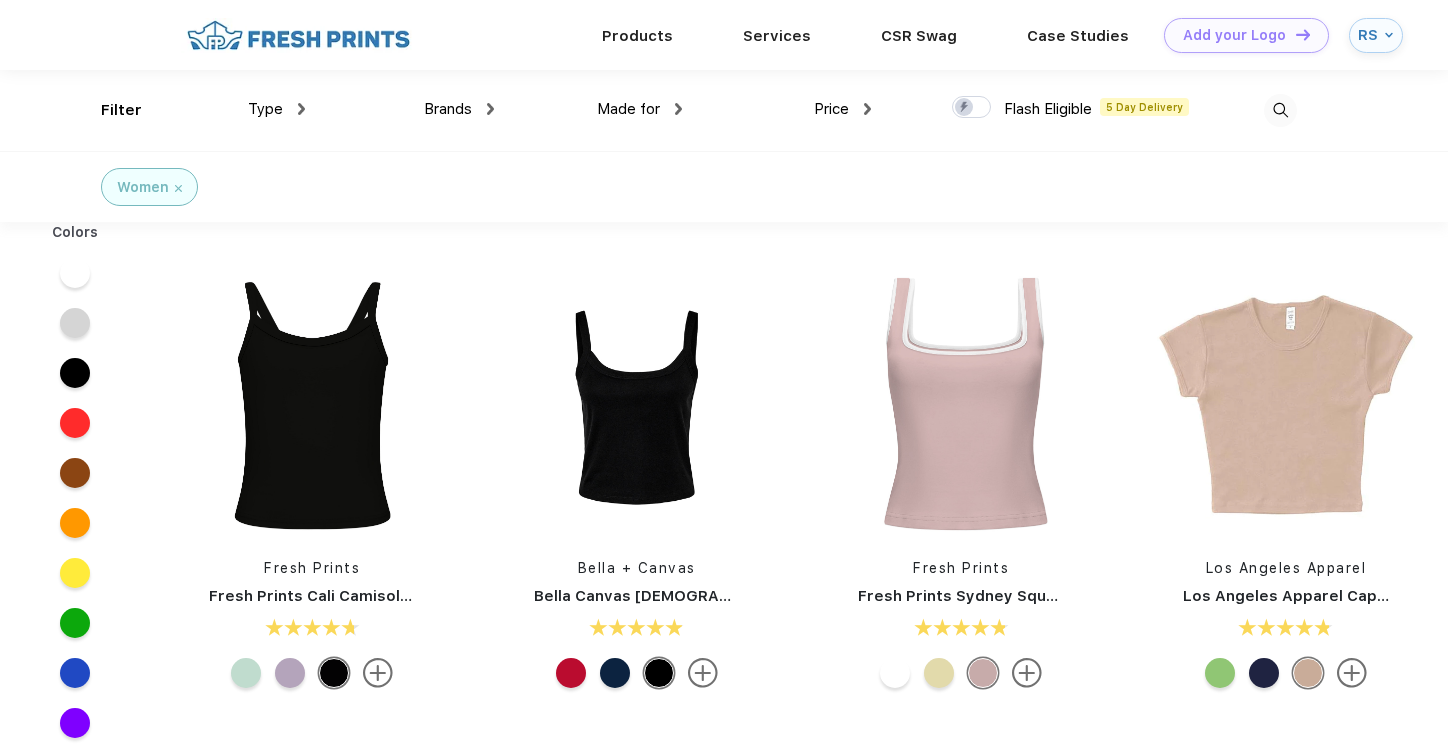 scroll, scrollTop: 0, scrollLeft: 0, axis: both 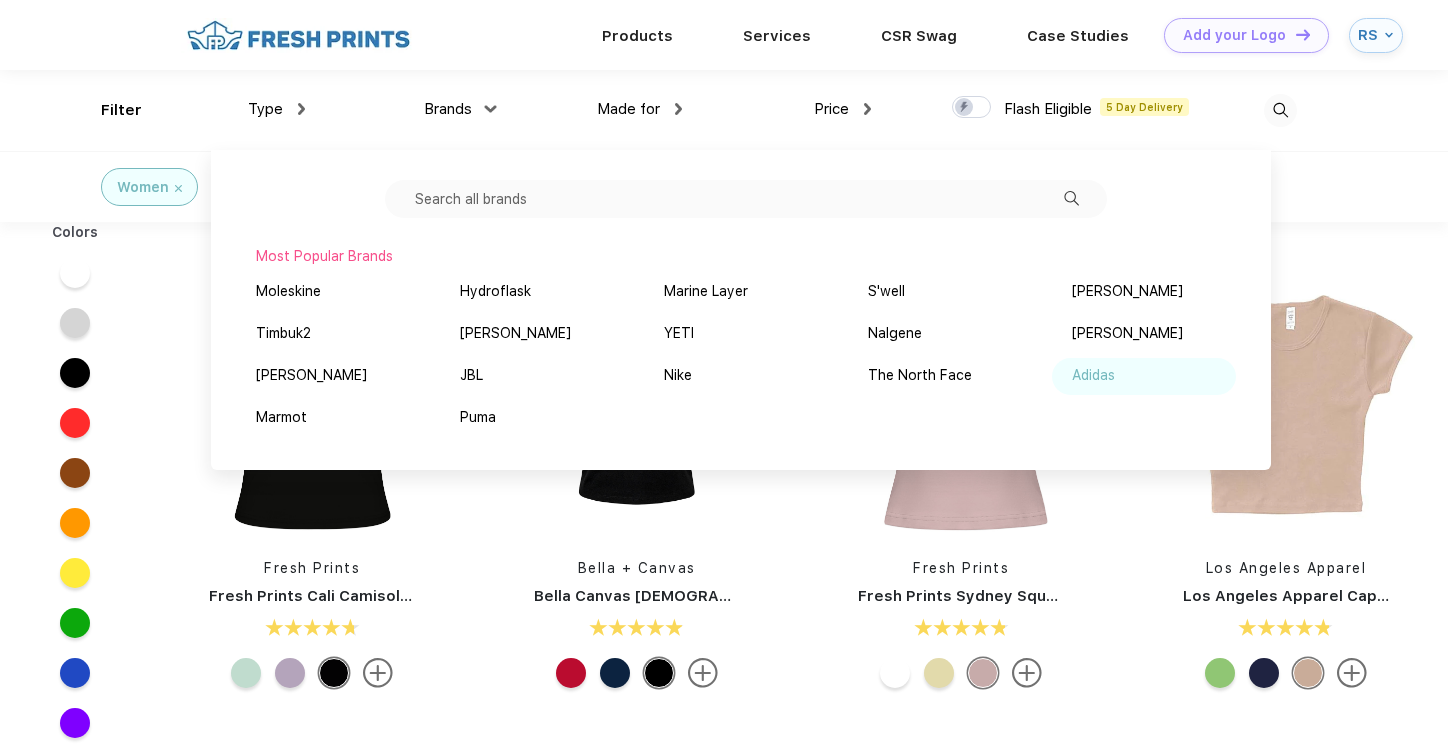 click on "Adidas" at bounding box center [1093, 375] 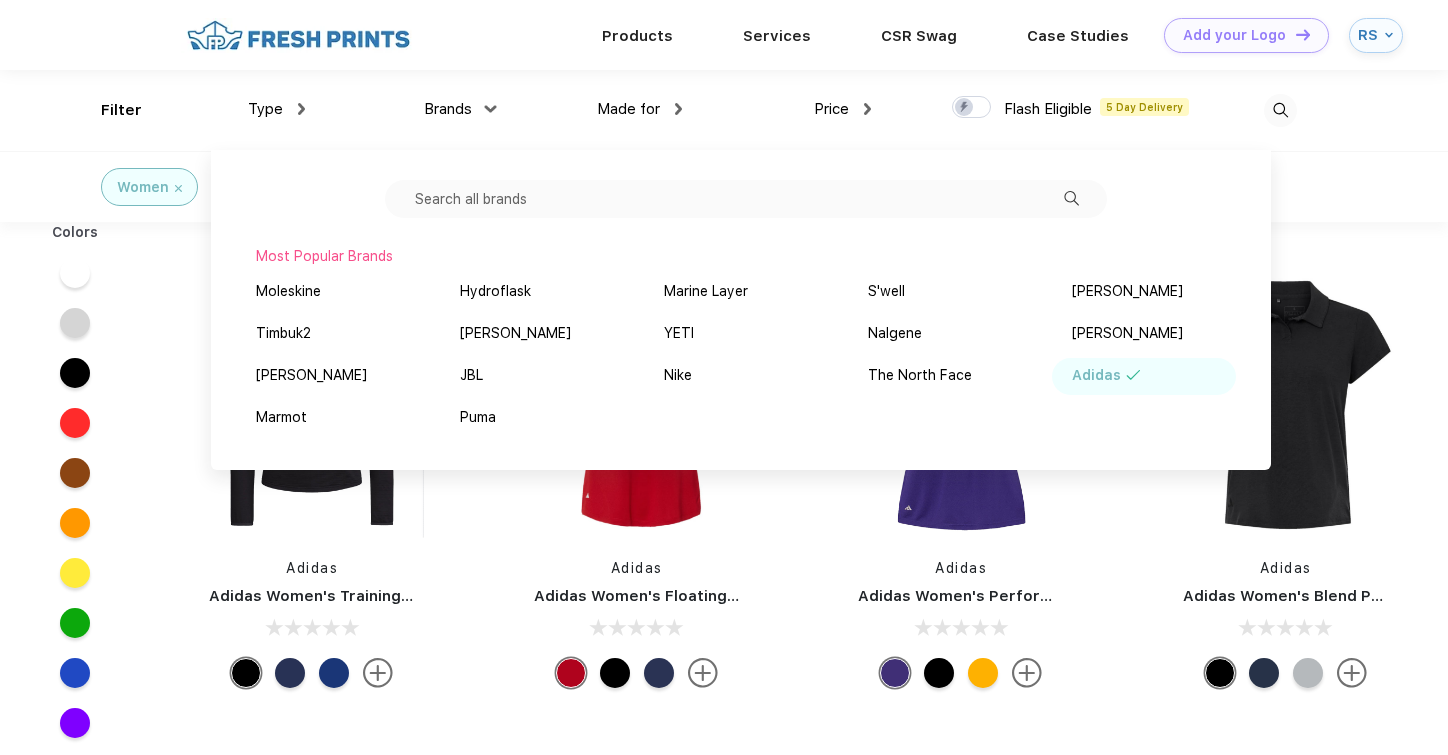 click on "Adidas   Adidas Women's Floating 3-Stripes Polo" at bounding box center (637, 484) 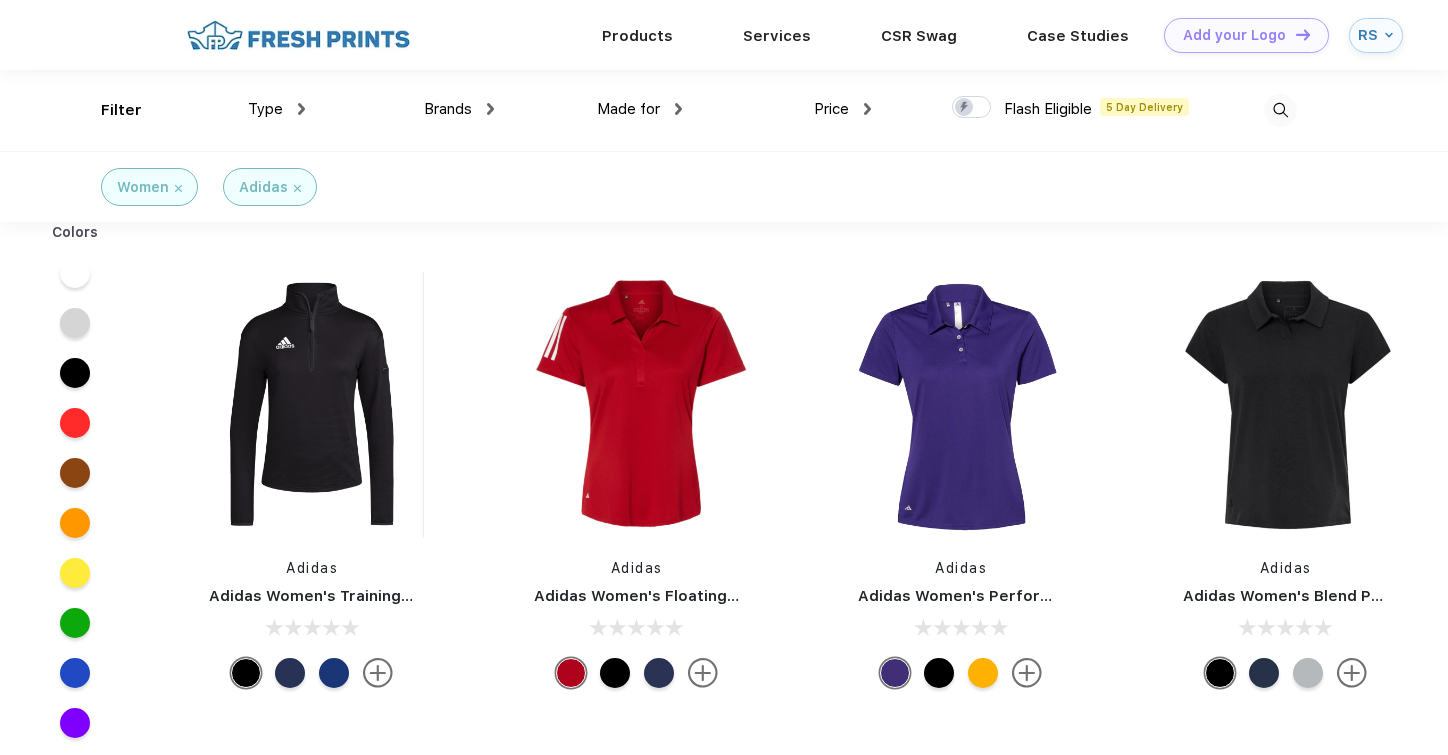 scroll, scrollTop: 0, scrollLeft: 0, axis: both 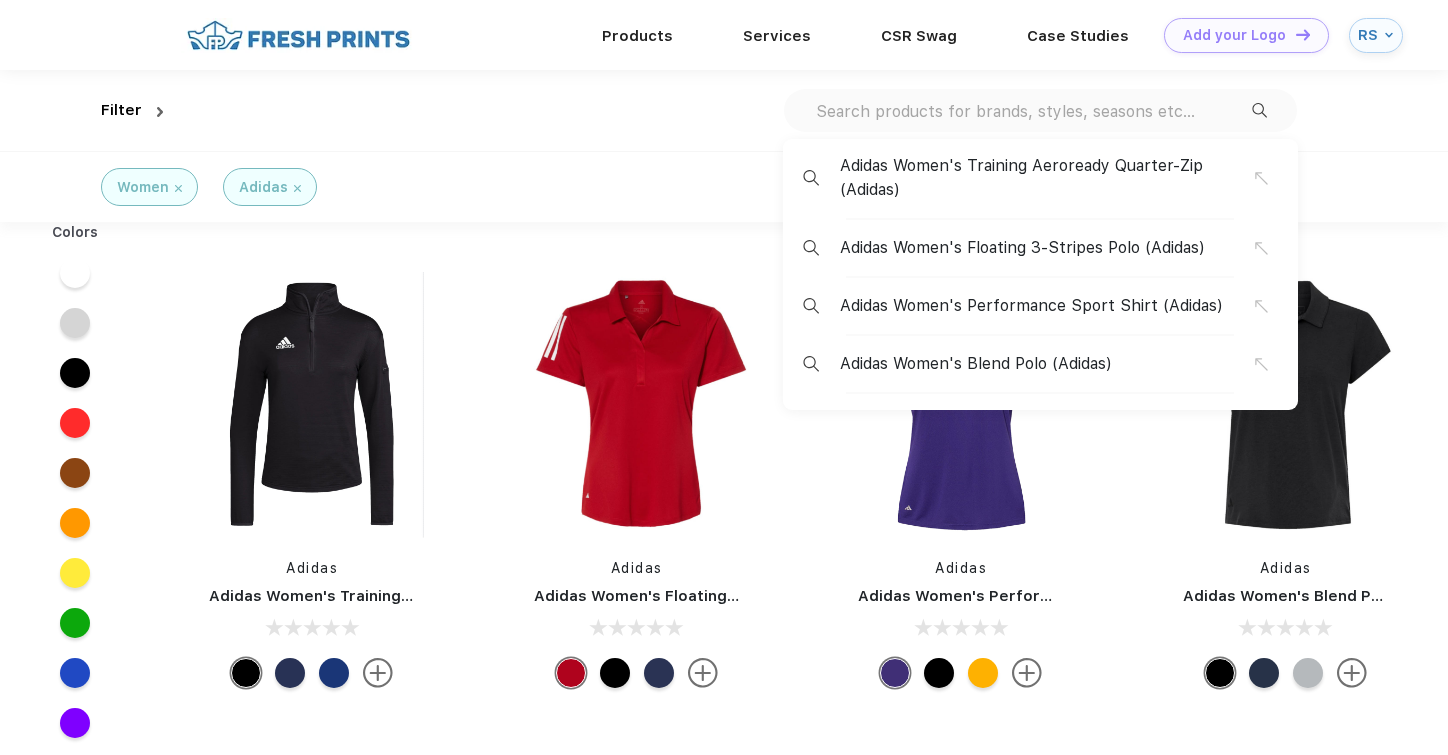 click at bounding box center [1033, 111] 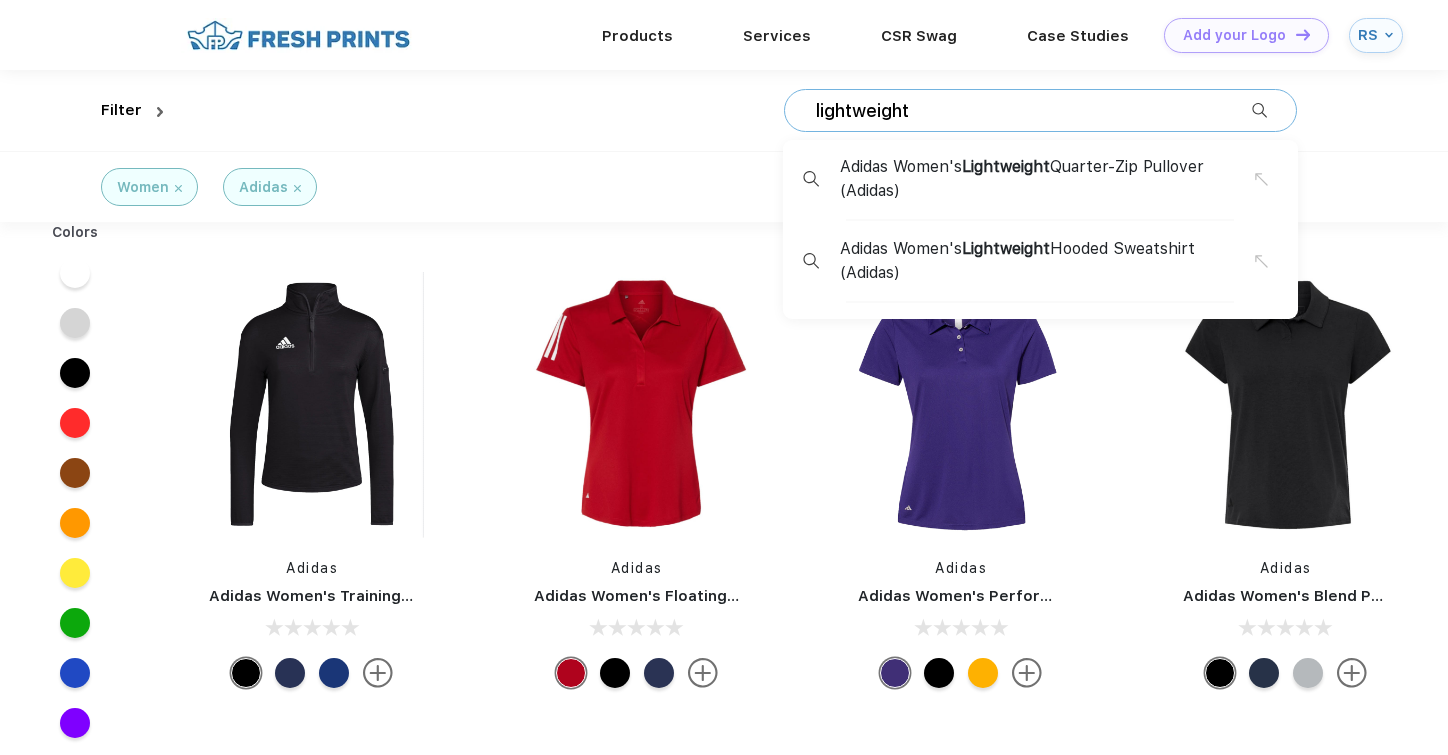 type on "lightweight" 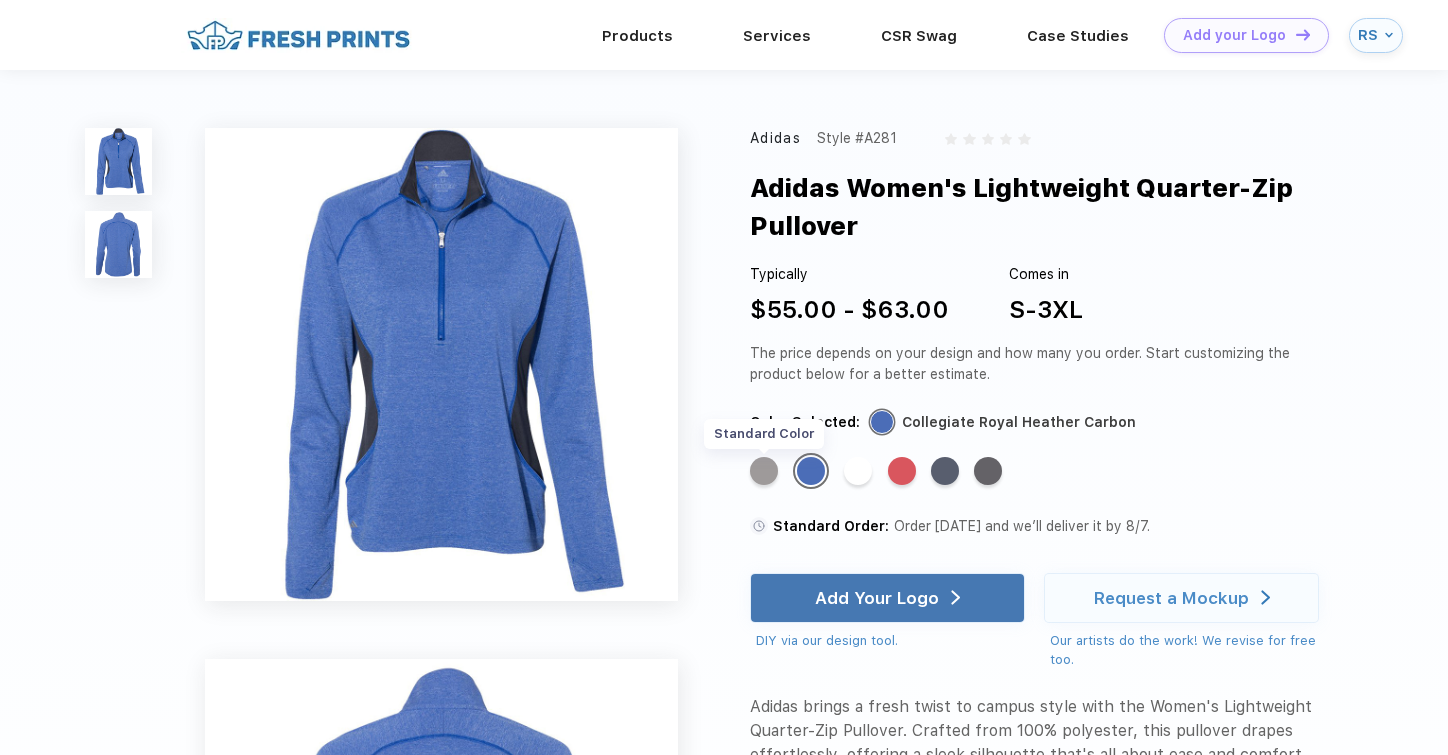 click on "Standard Color" at bounding box center [764, 471] 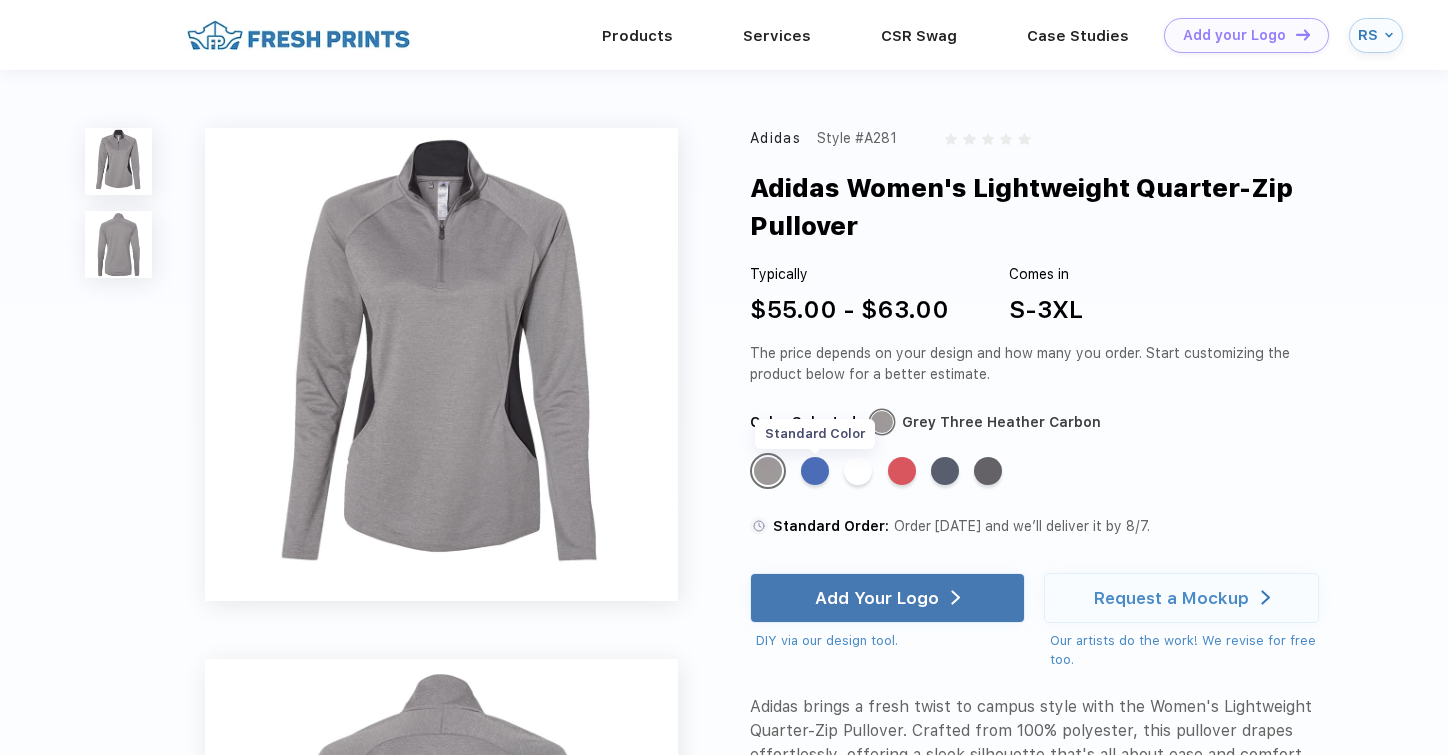 click on "Standard Color" at bounding box center [815, 471] 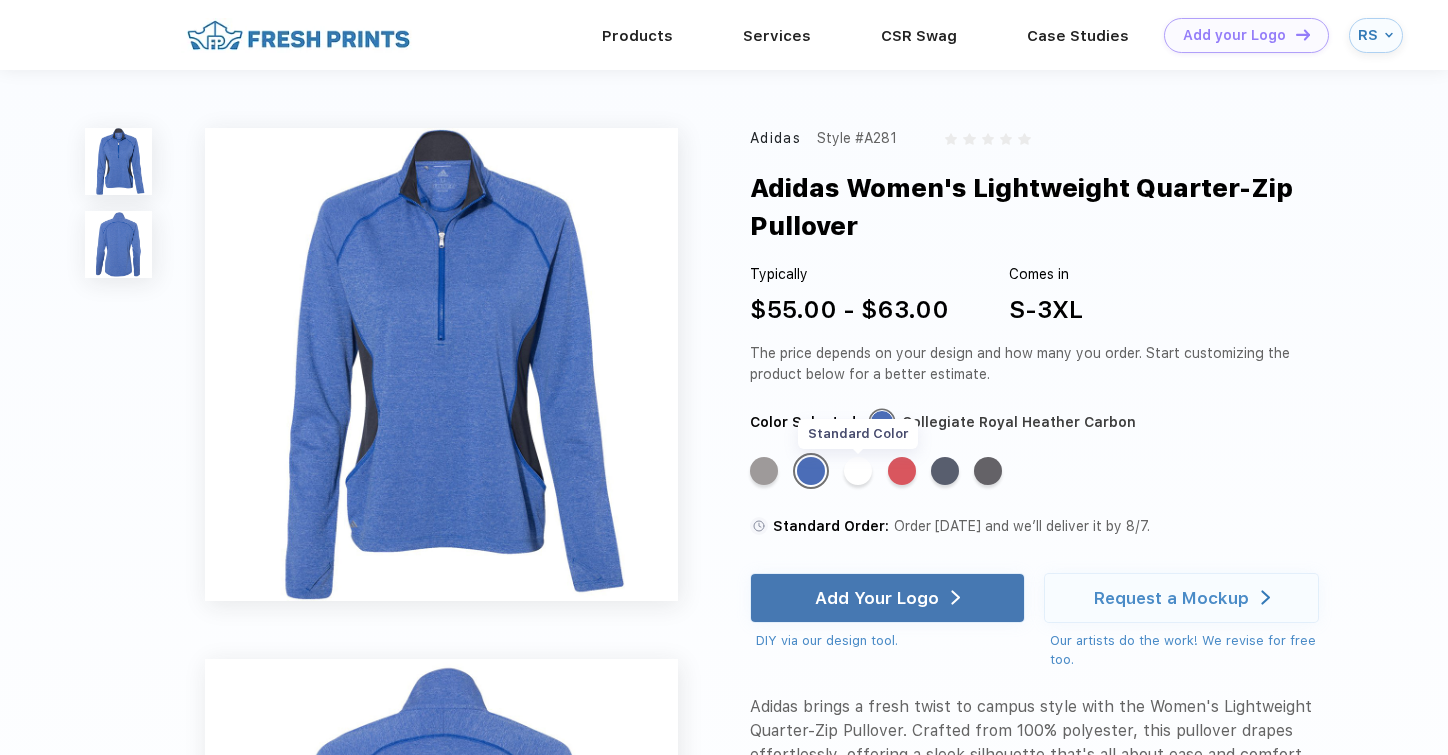 click on "Standard Color" at bounding box center [858, 471] 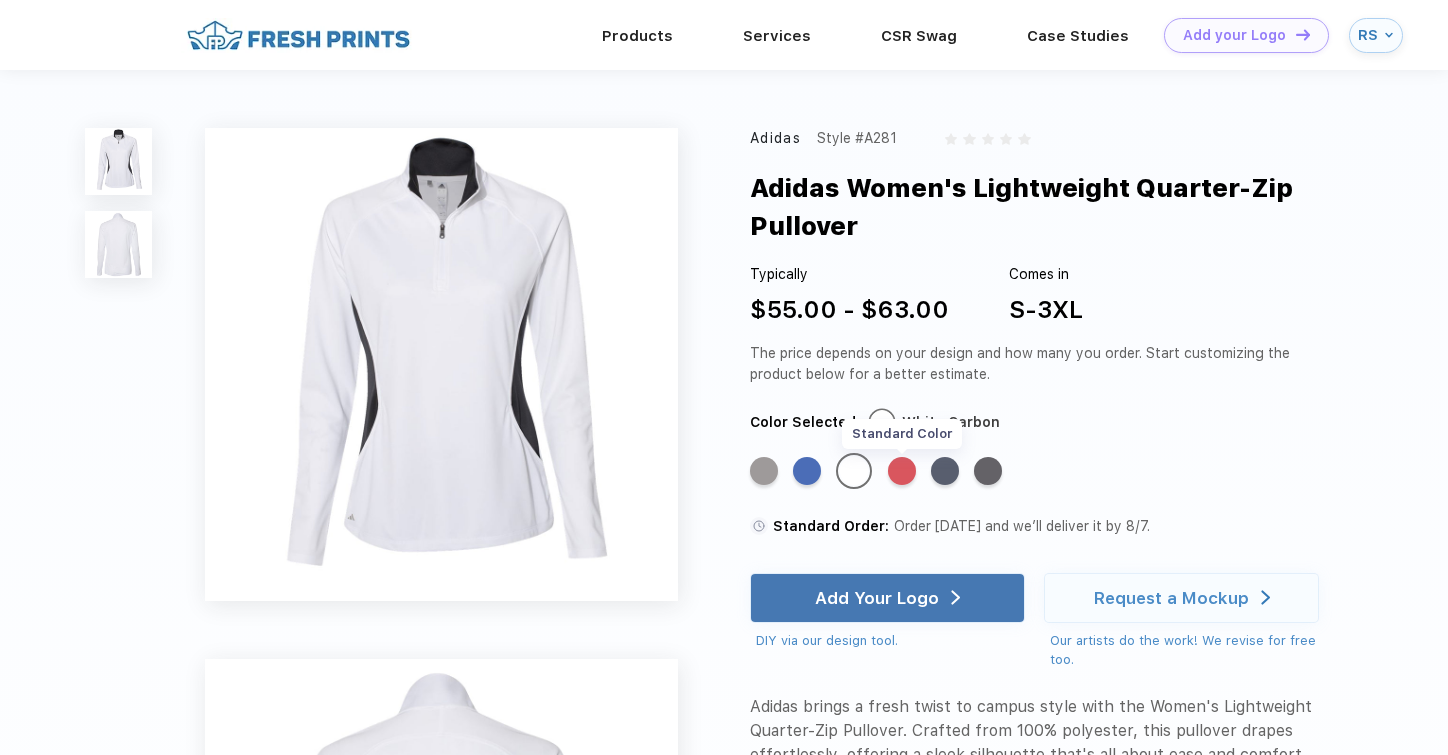 click on "Standard Color" at bounding box center (902, 471) 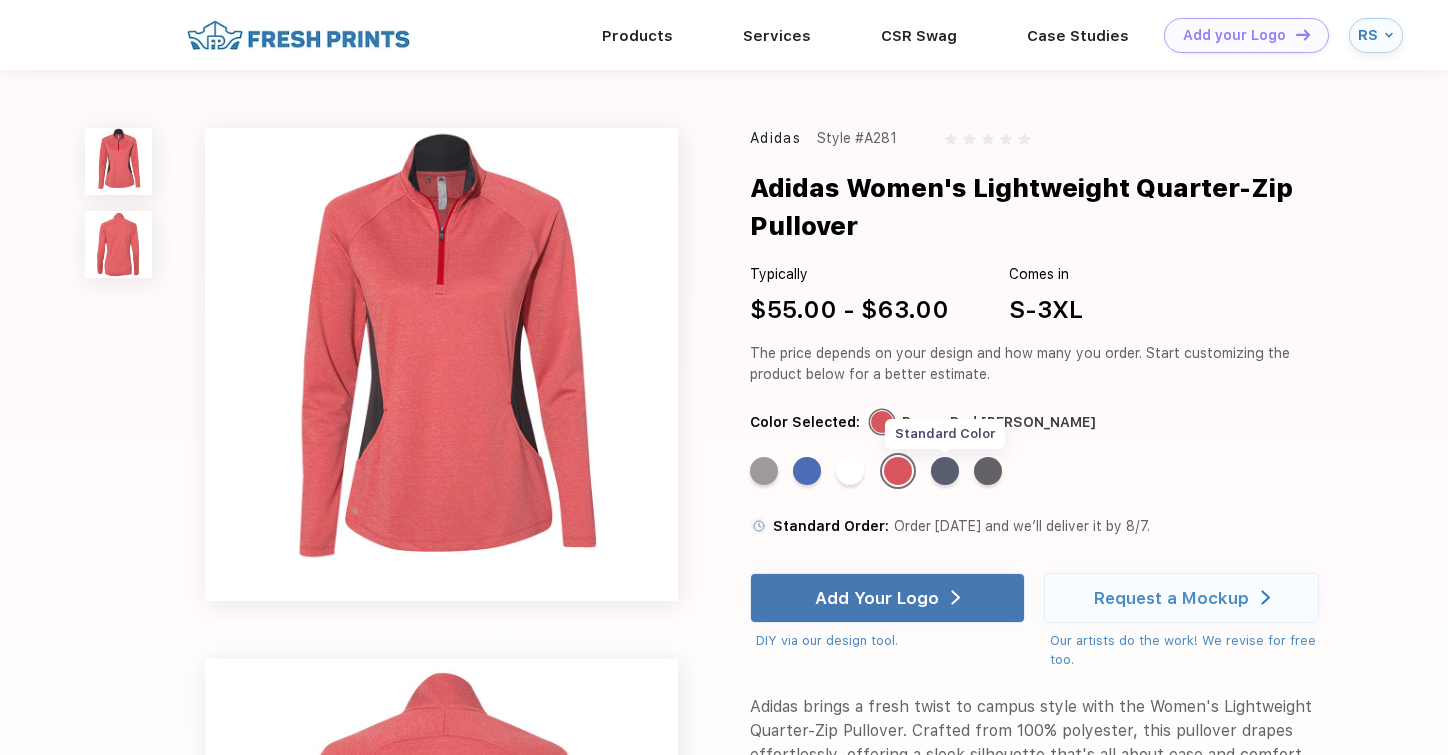 click on "Standard Color" at bounding box center (945, 471) 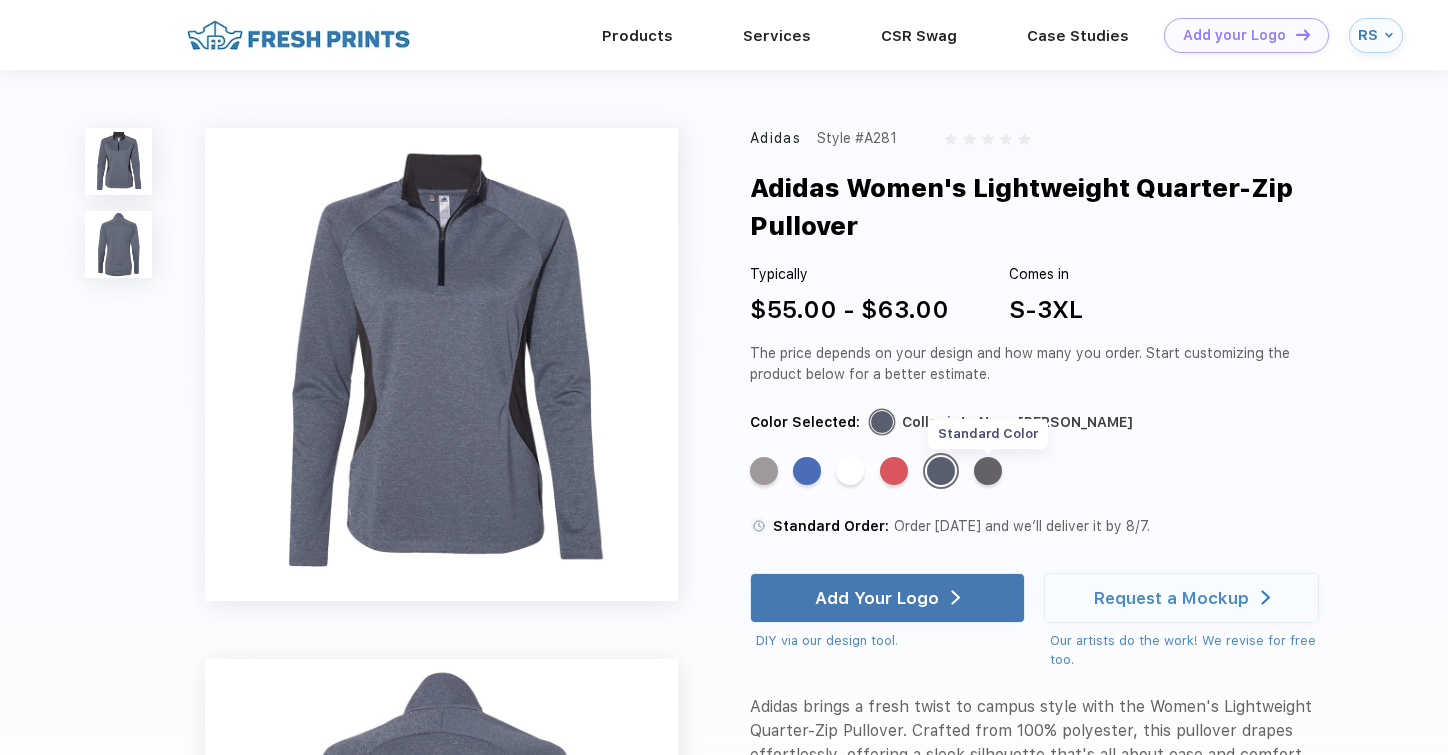 click on "Standard Color" at bounding box center (988, 471) 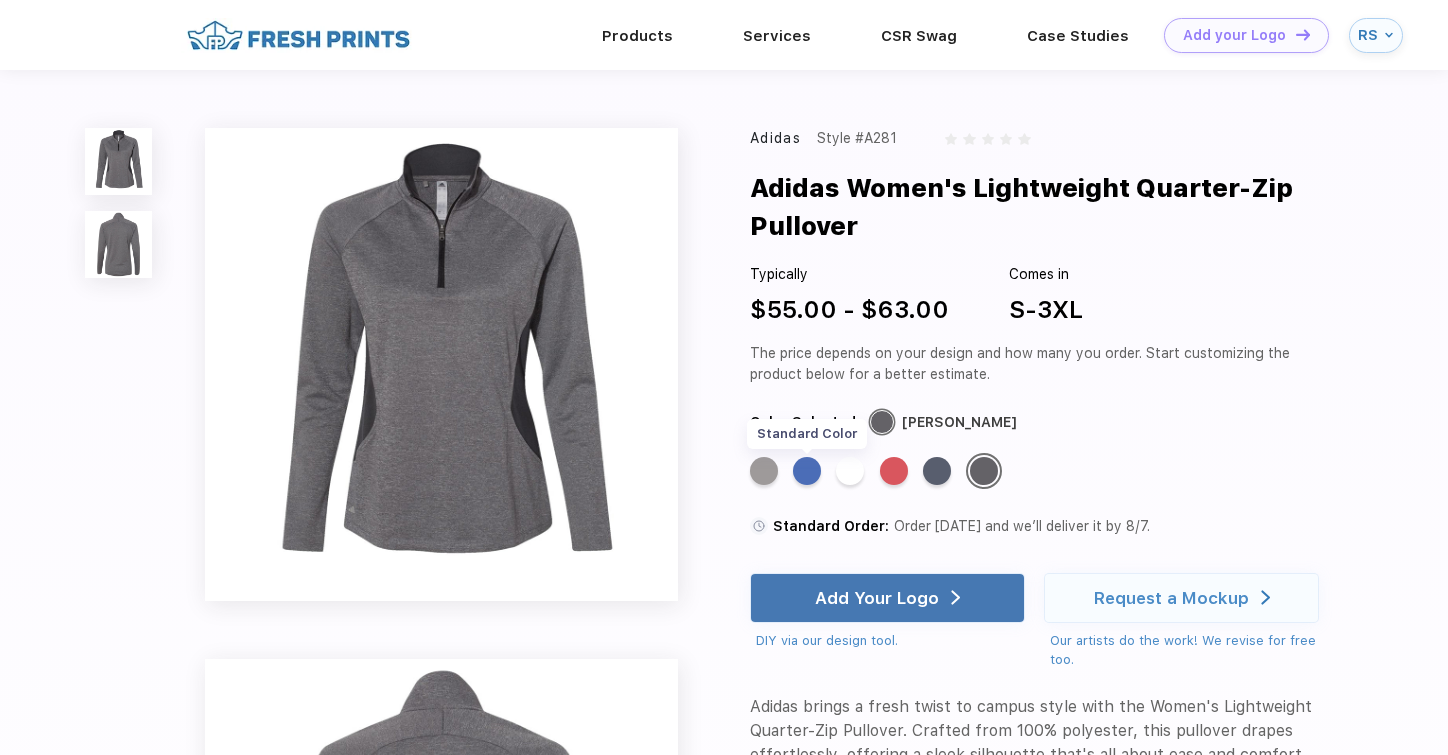click on "Standard Color" at bounding box center [807, 471] 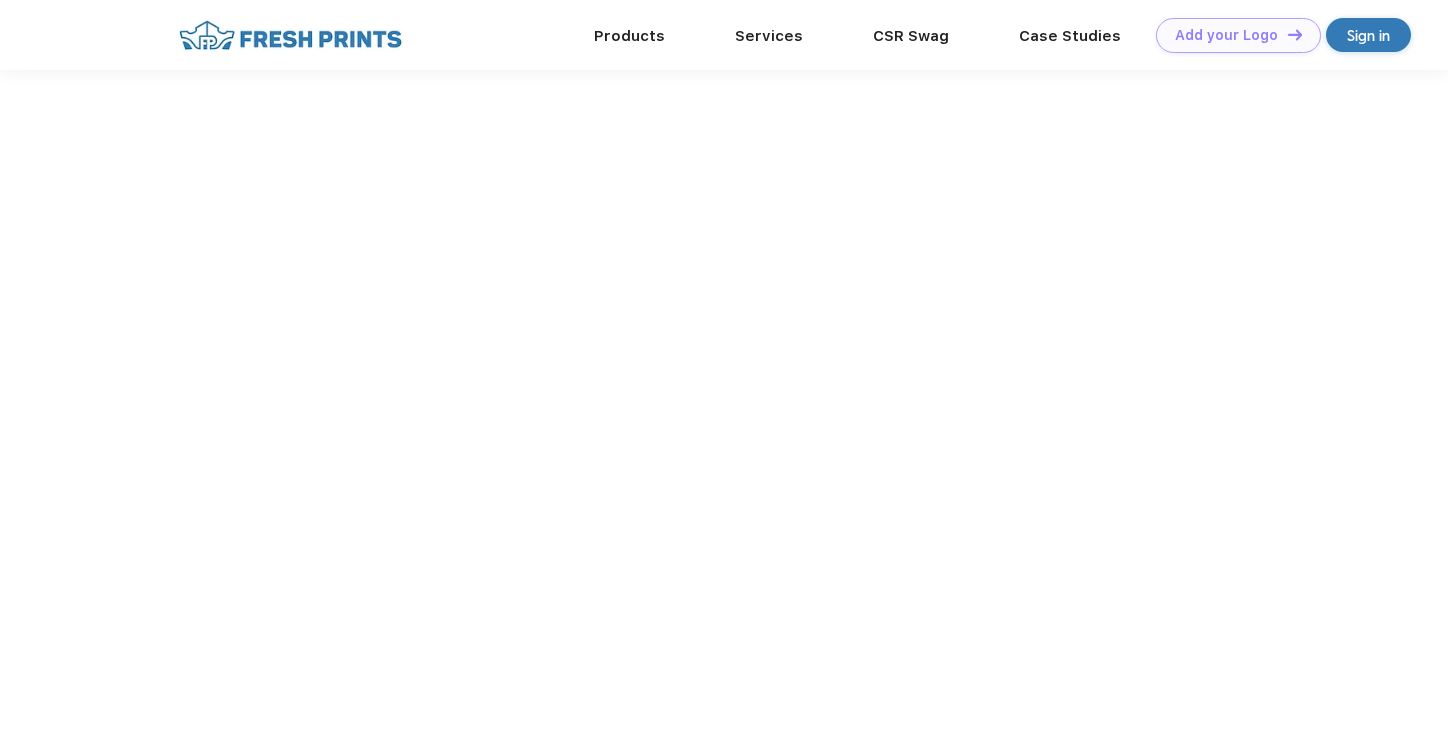scroll, scrollTop: 0, scrollLeft: 0, axis: both 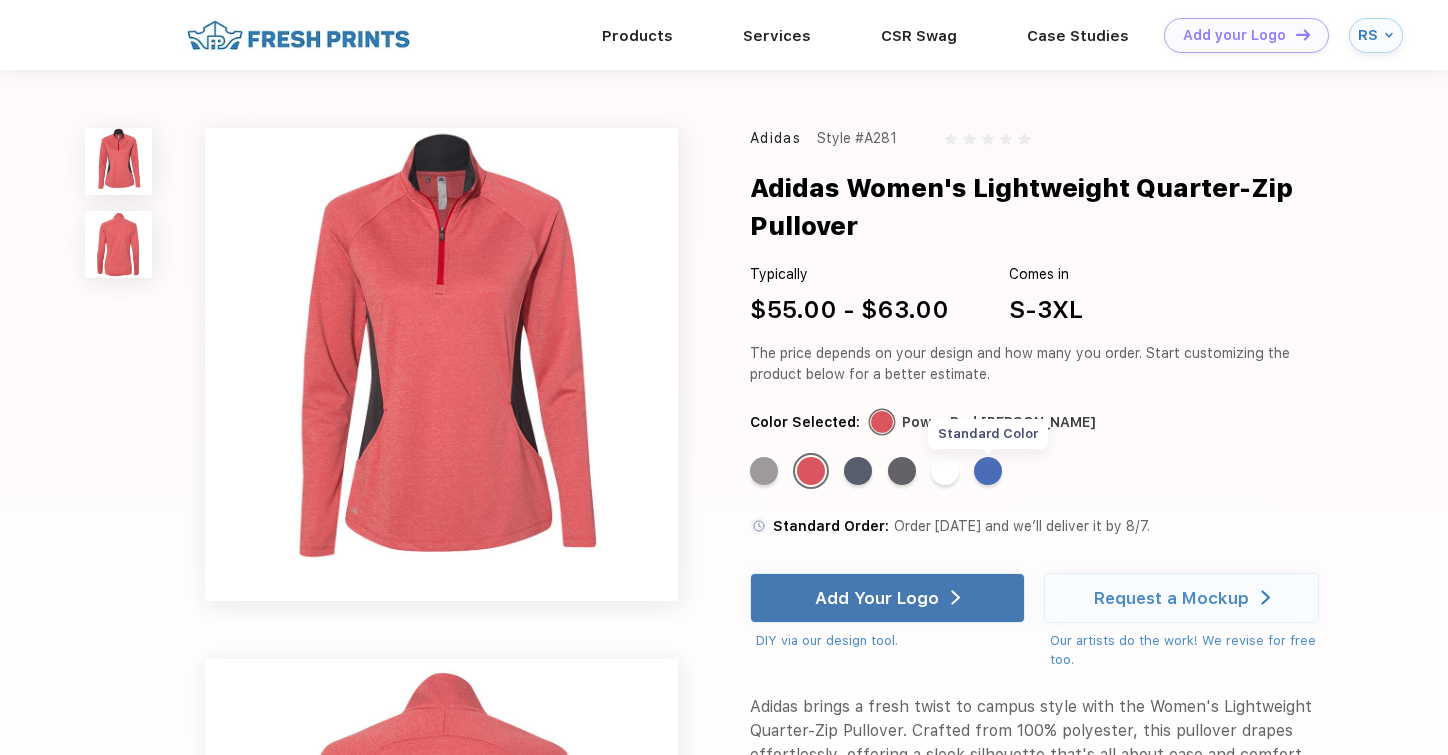 click on "Standard Color" at bounding box center [988, 471] 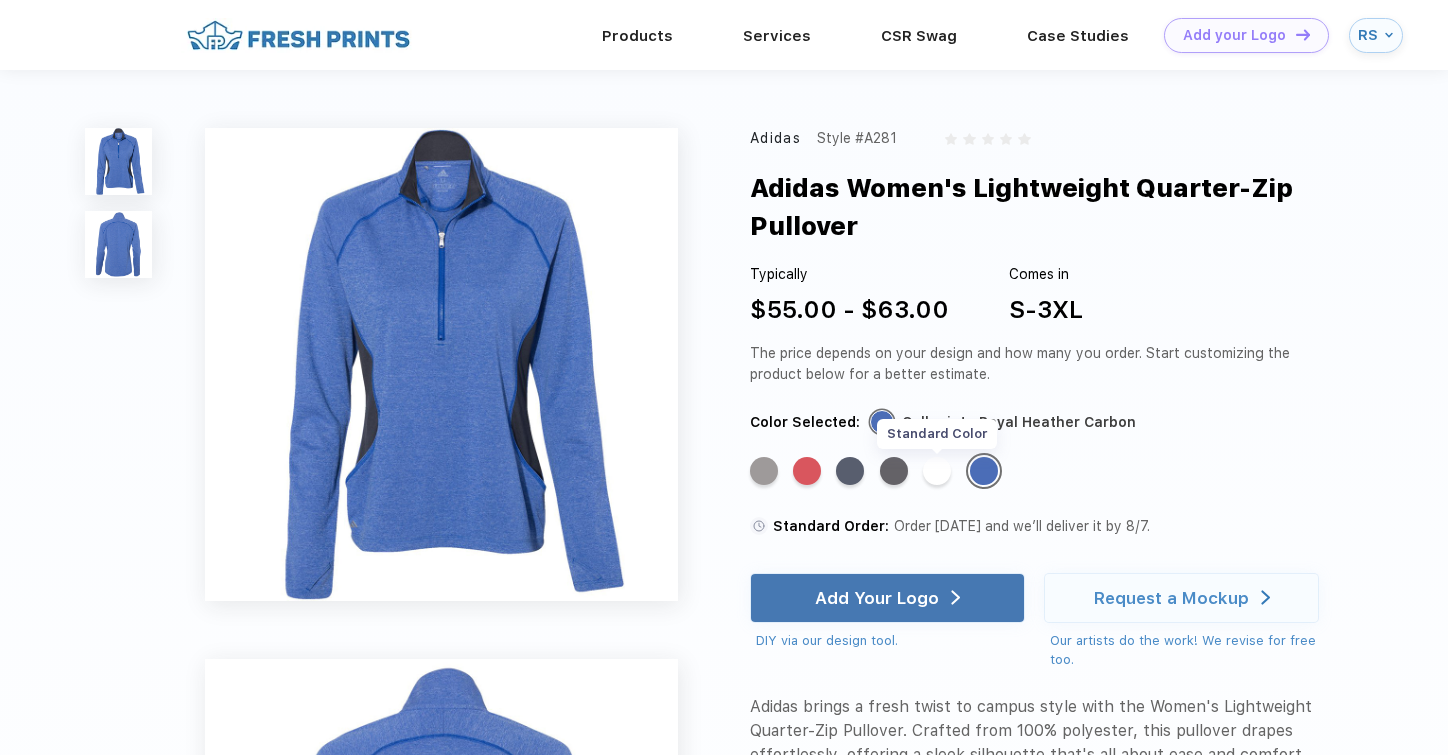 click on "Standard Color" at bounding box center (937, 471) 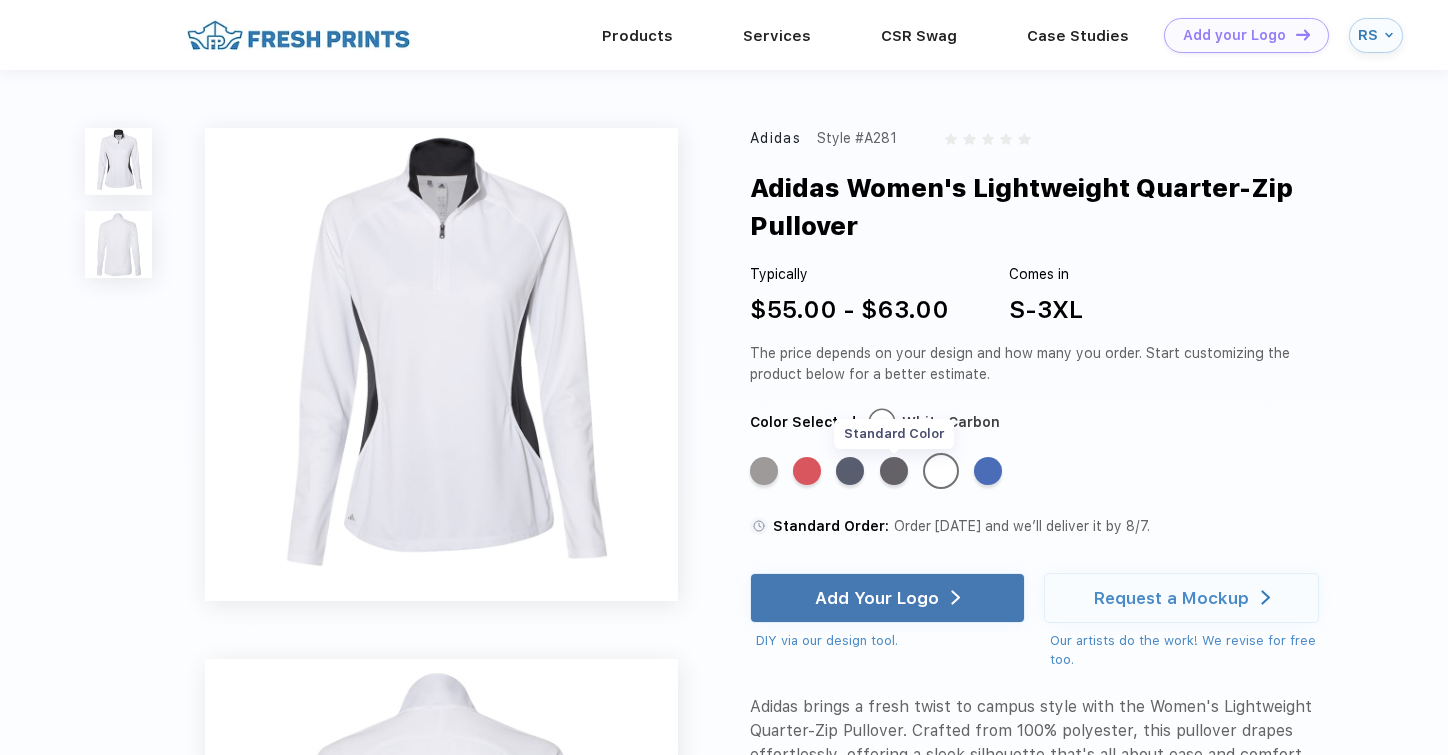 click on "Standard Color" at bounding box center [894, 471] 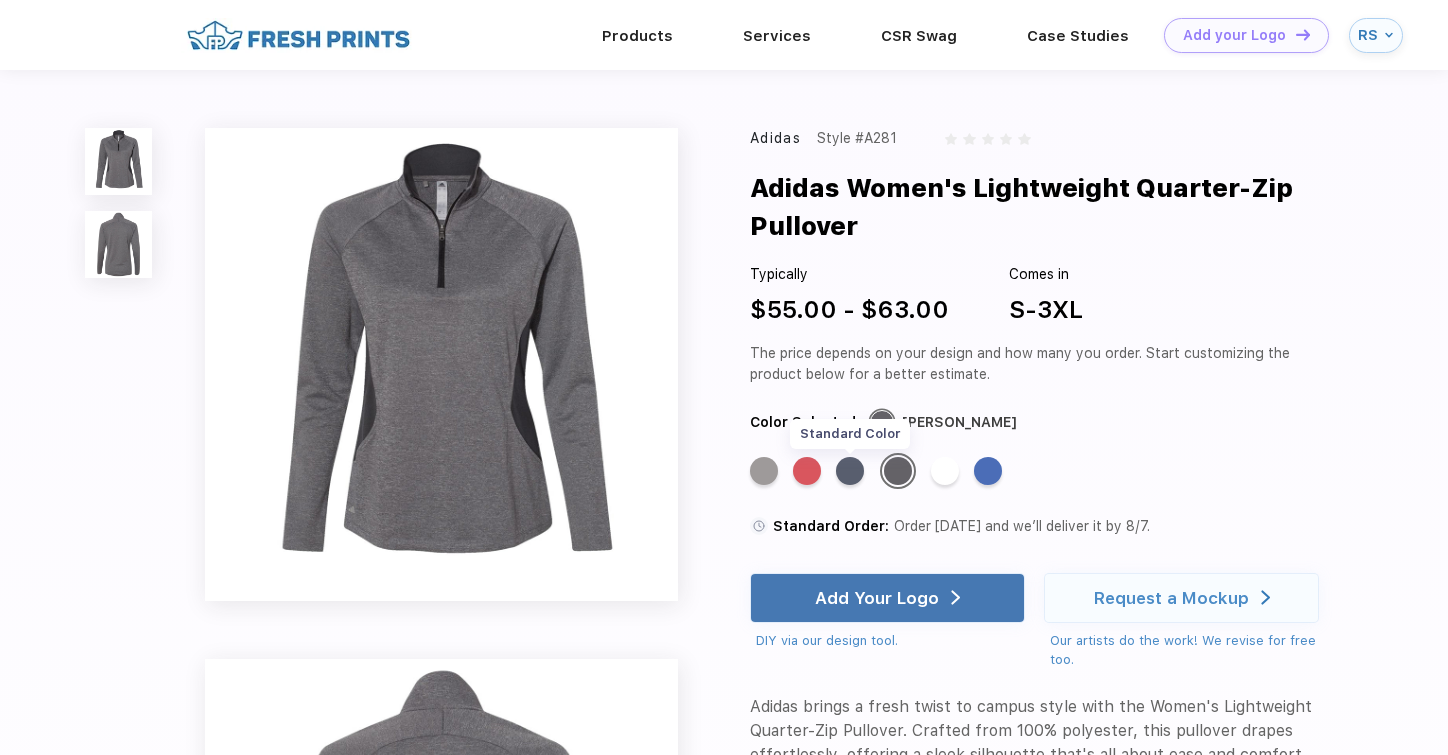 click on "Standard Color" at bounding box center (850, 471) 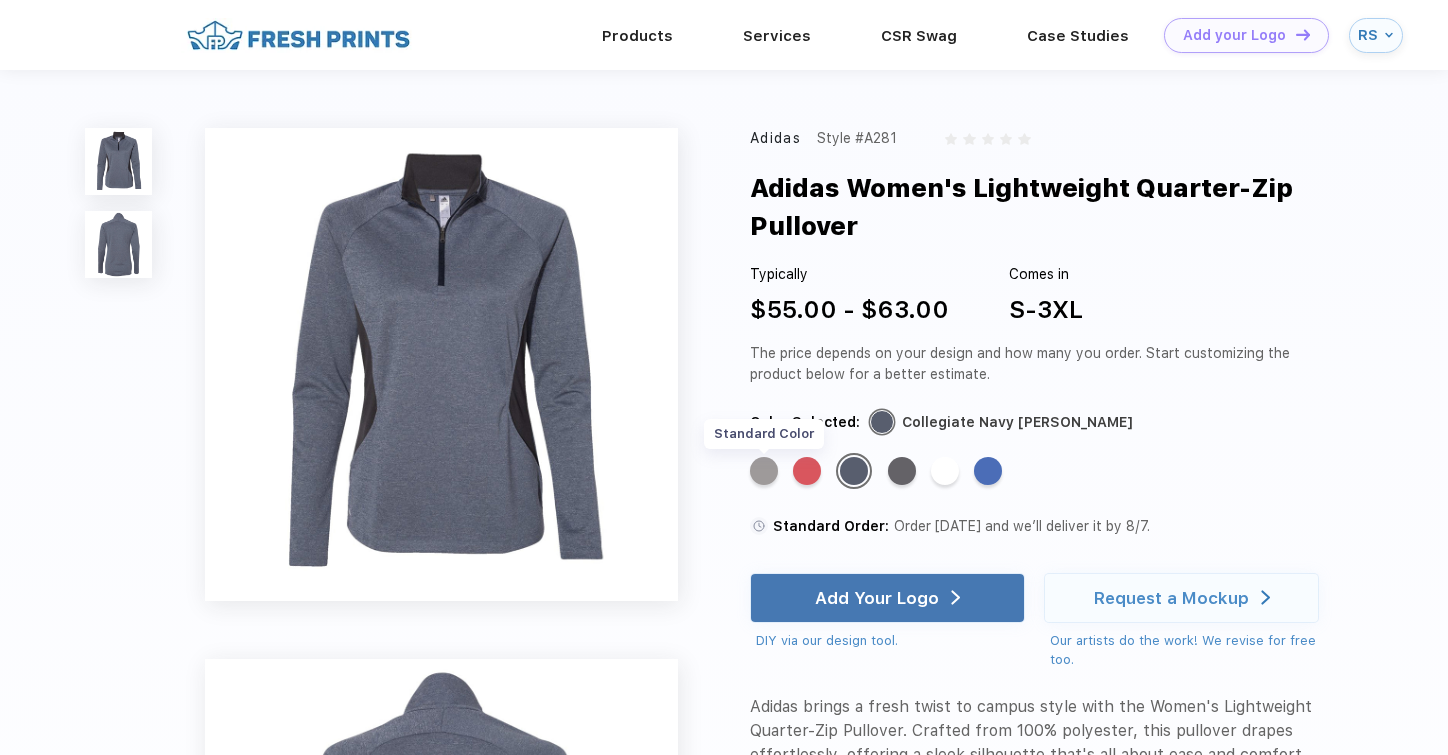 click on "Standard Color" at bounding box center [764, 471] 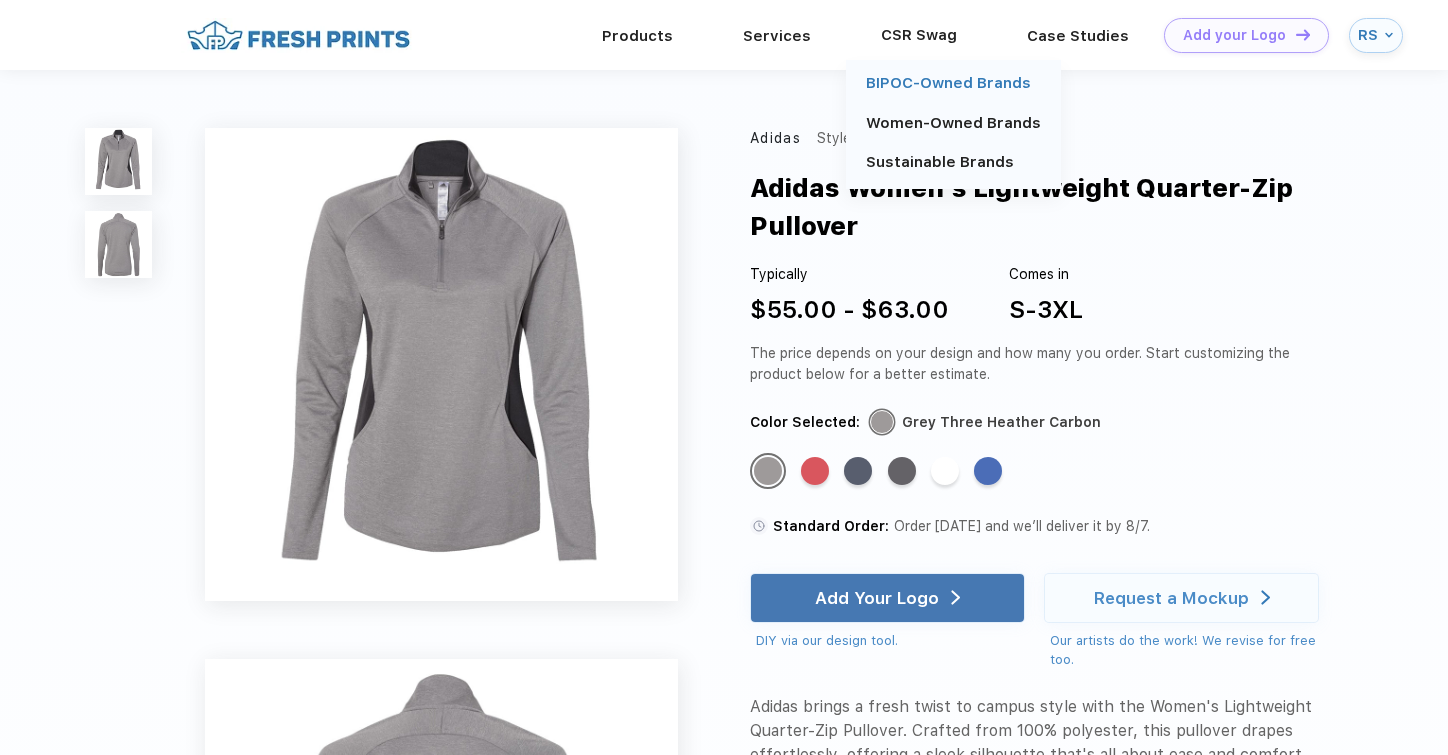 scroll, scrollTop: 0, scrollLeft: 0, axis: both 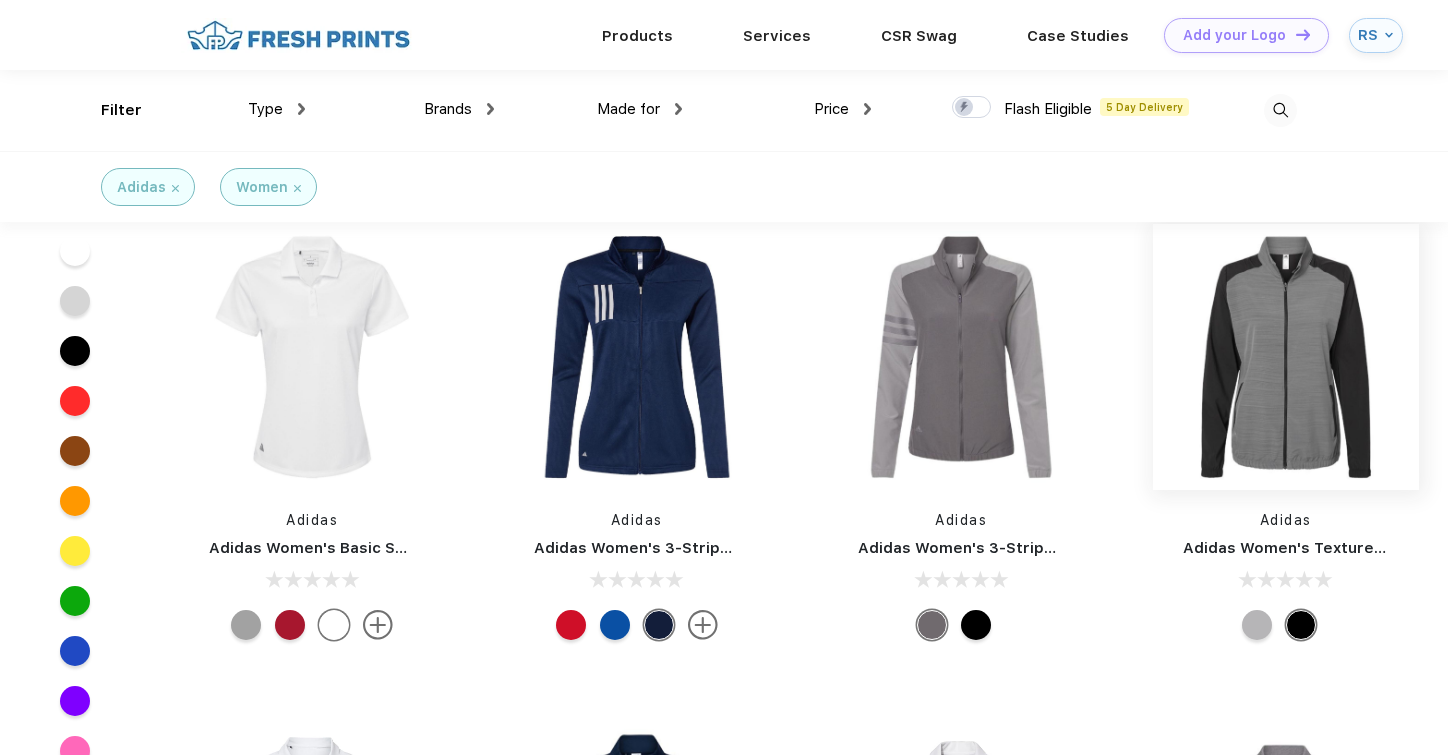 click at bounding box center [1286, 357] 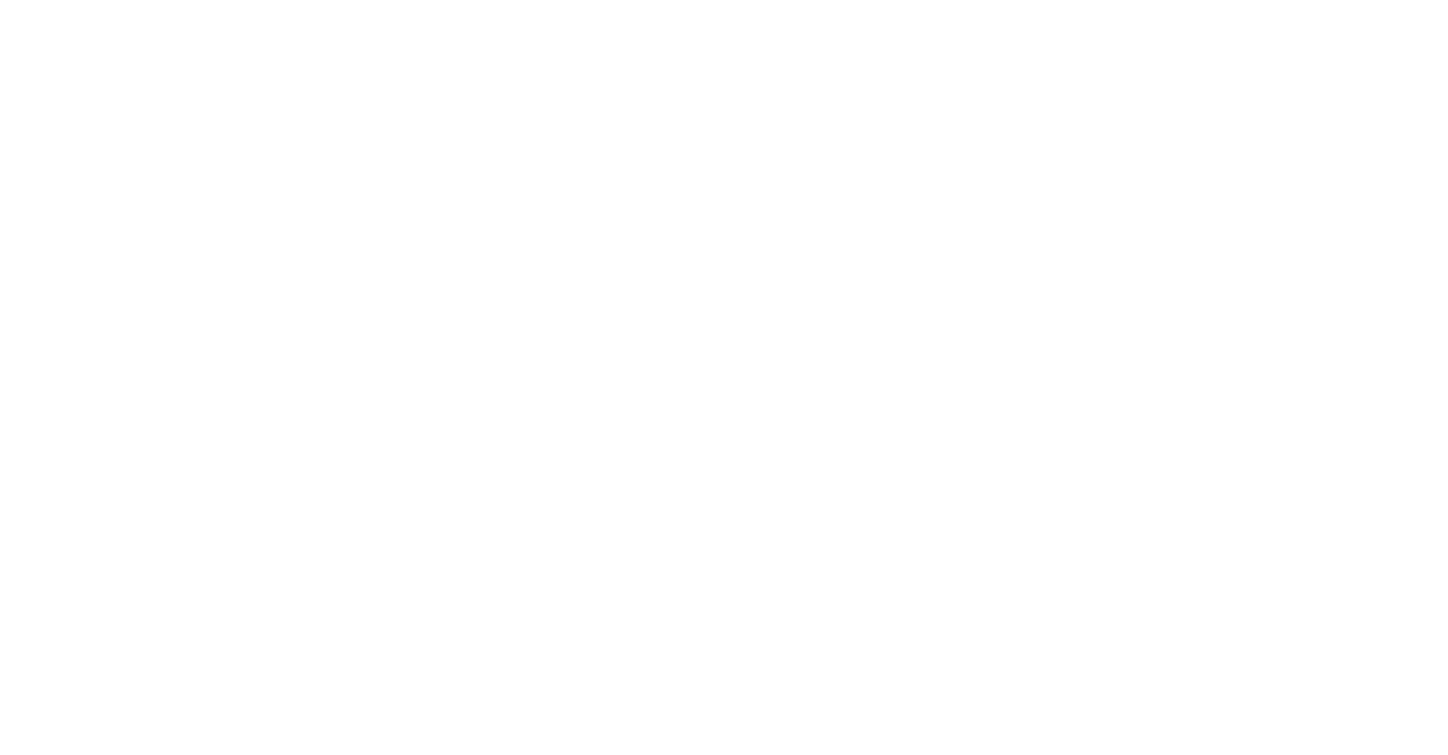 scroll, scrollTop: 0, scrollLeft: 0, axis: both 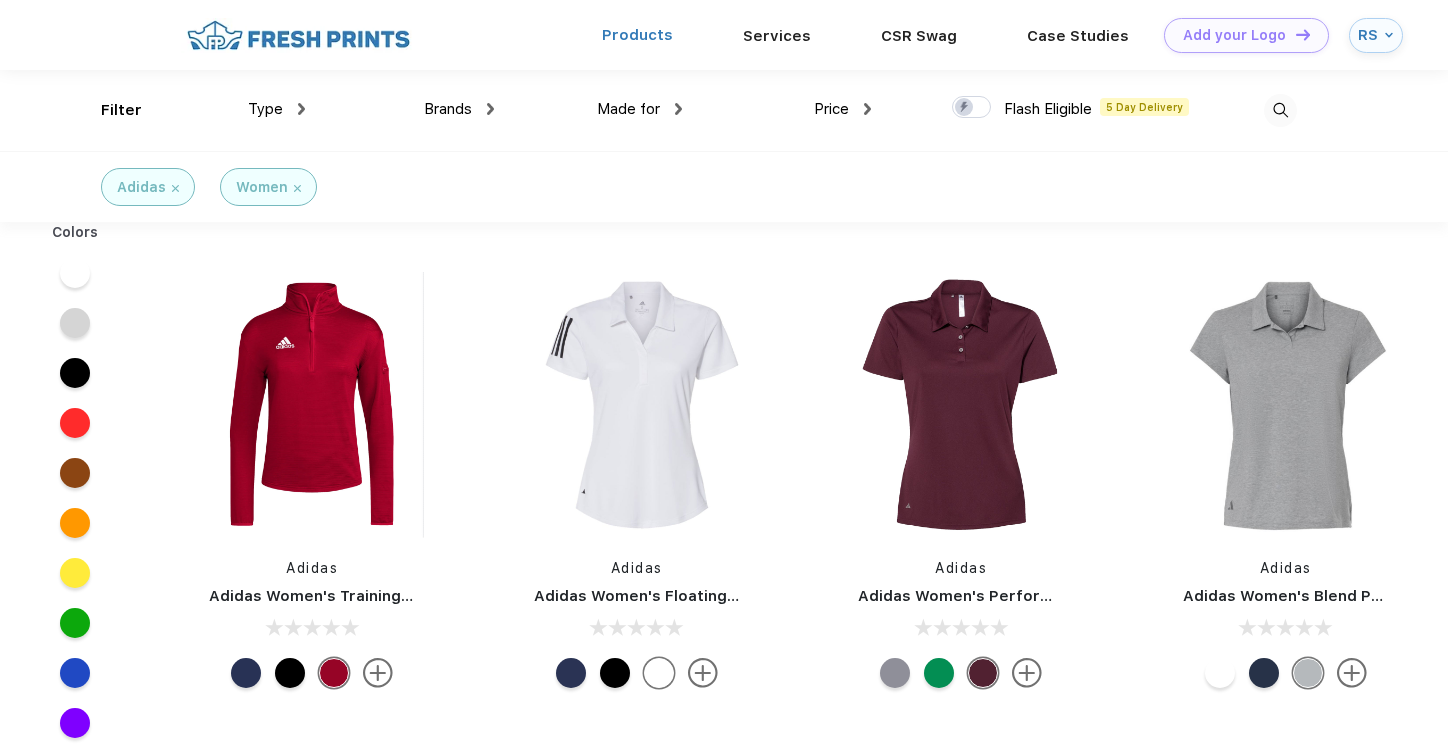 click on "Products" at bounding box center (637, 35) 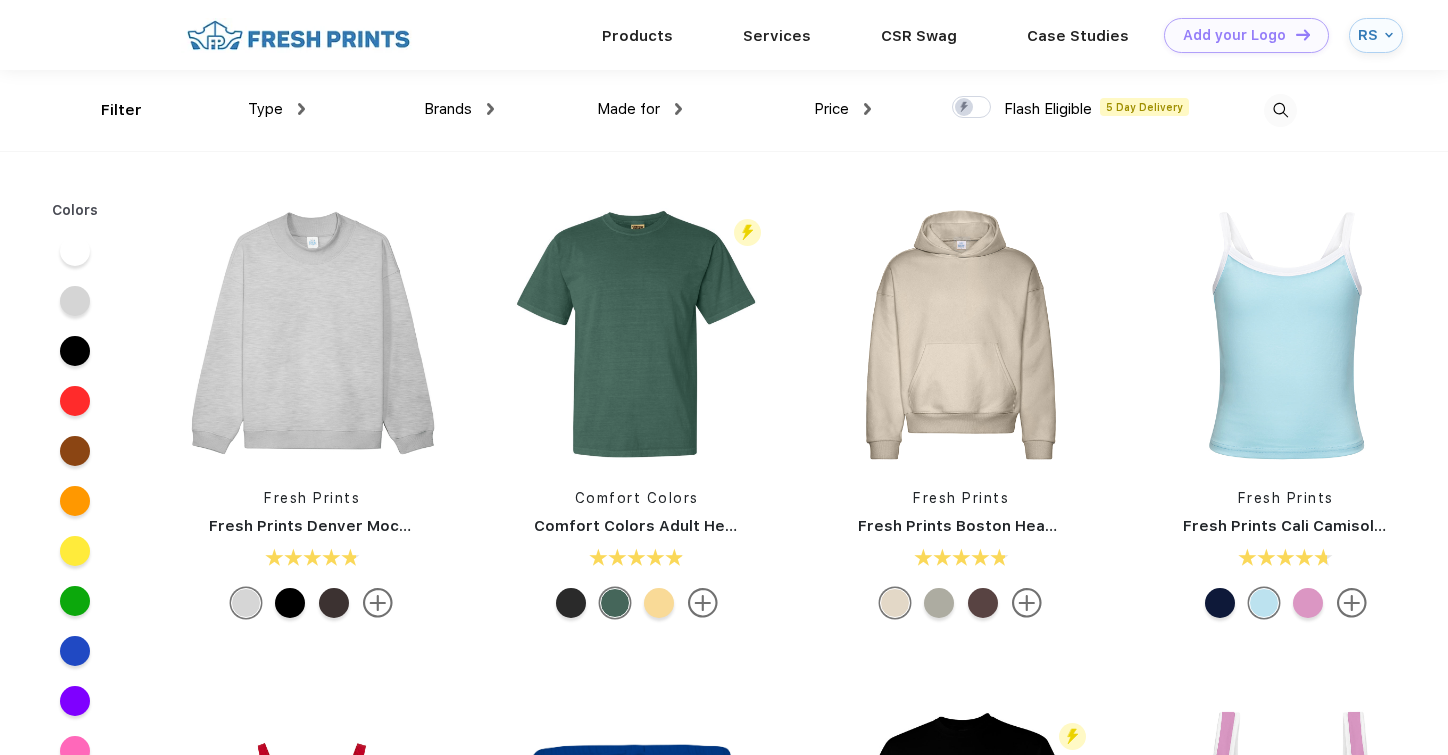 scroll, scrollTop: 0, scrollLeft: 0, axis: both 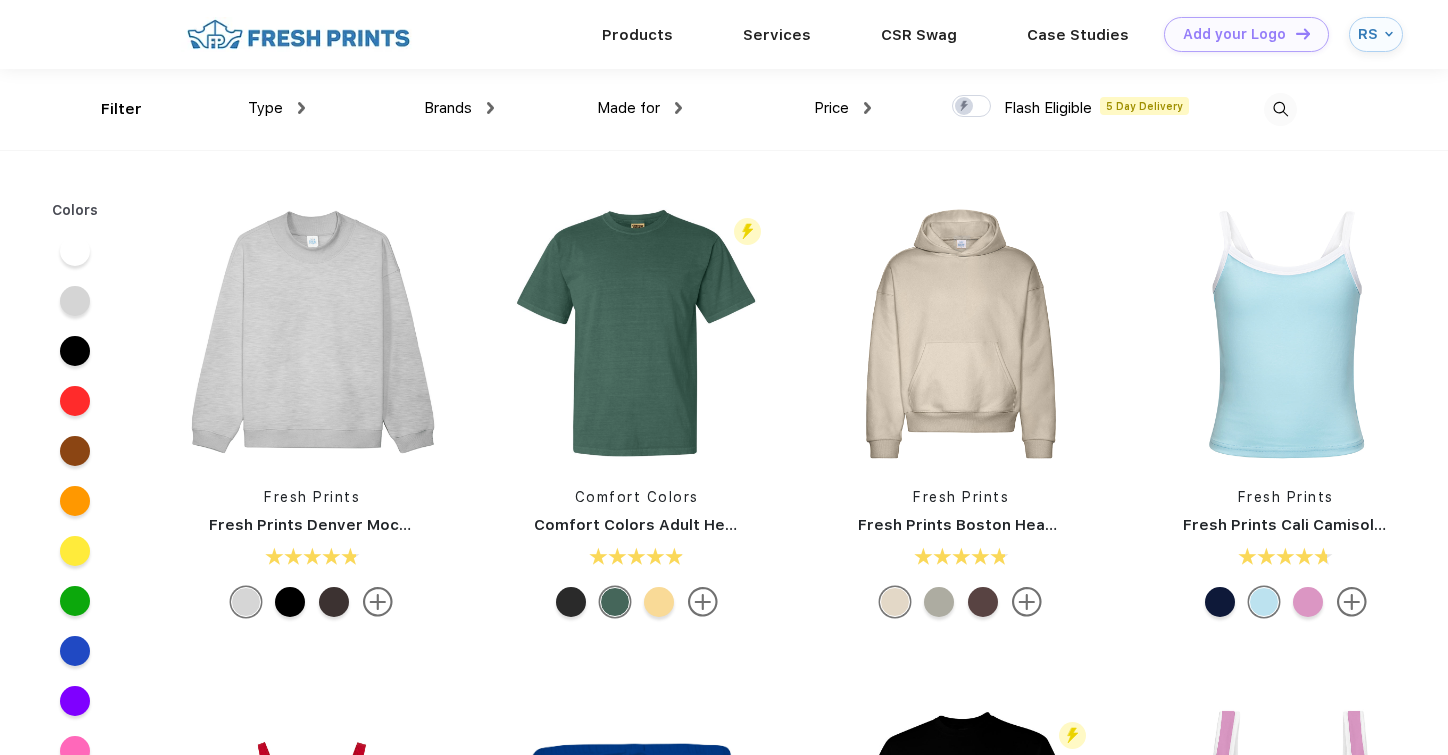 click on "Made for" at bounding box center (639, 108) 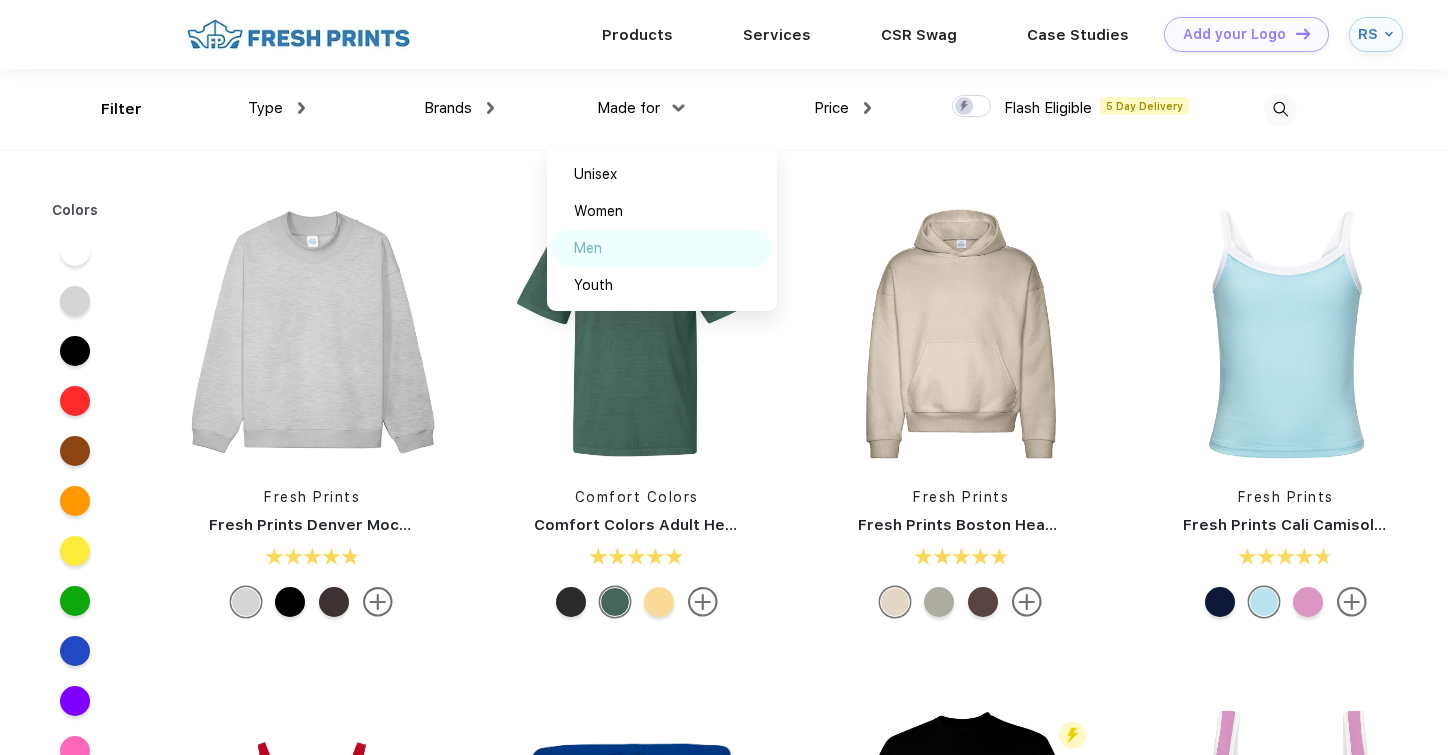 click on "Men" at bounding box center [588, 248] 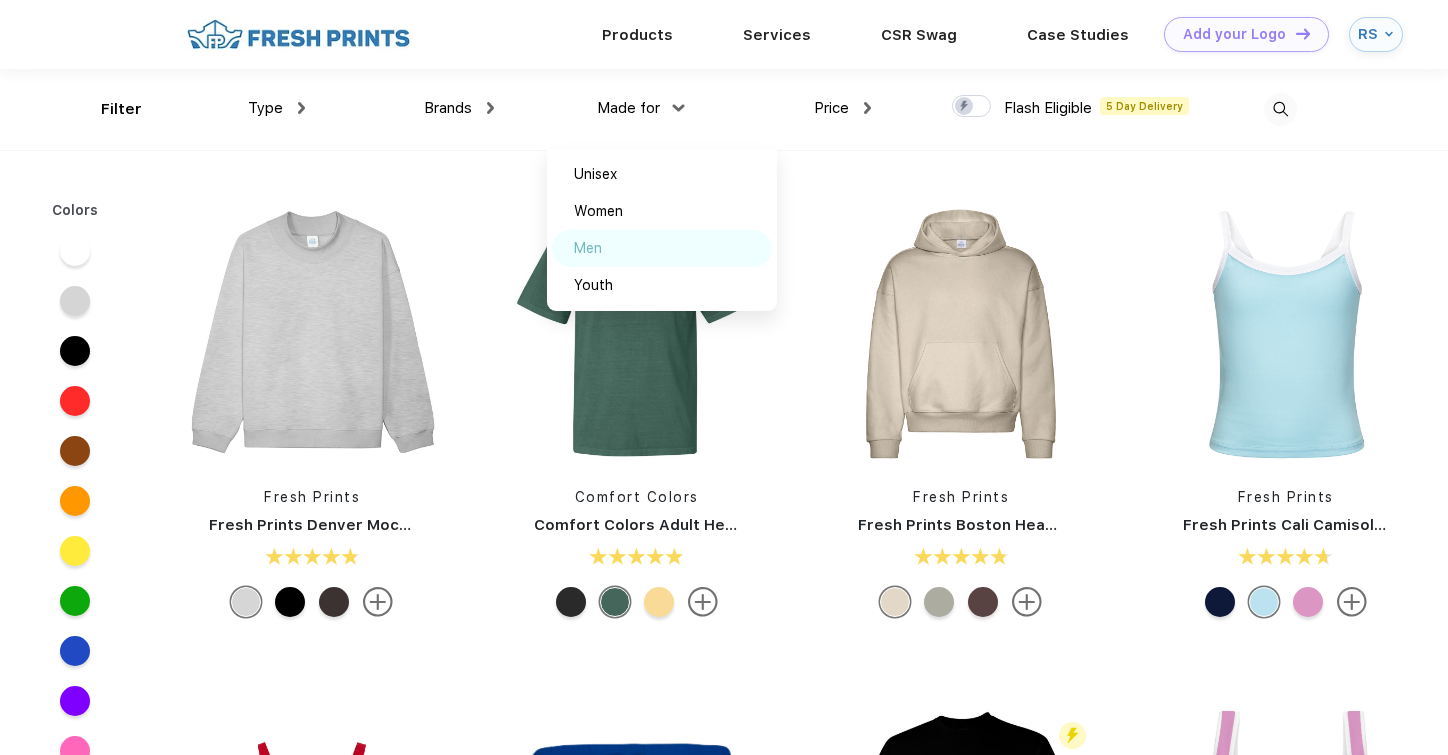 scroll, scrollTop: 0, scrollLeft: 0, axis: both 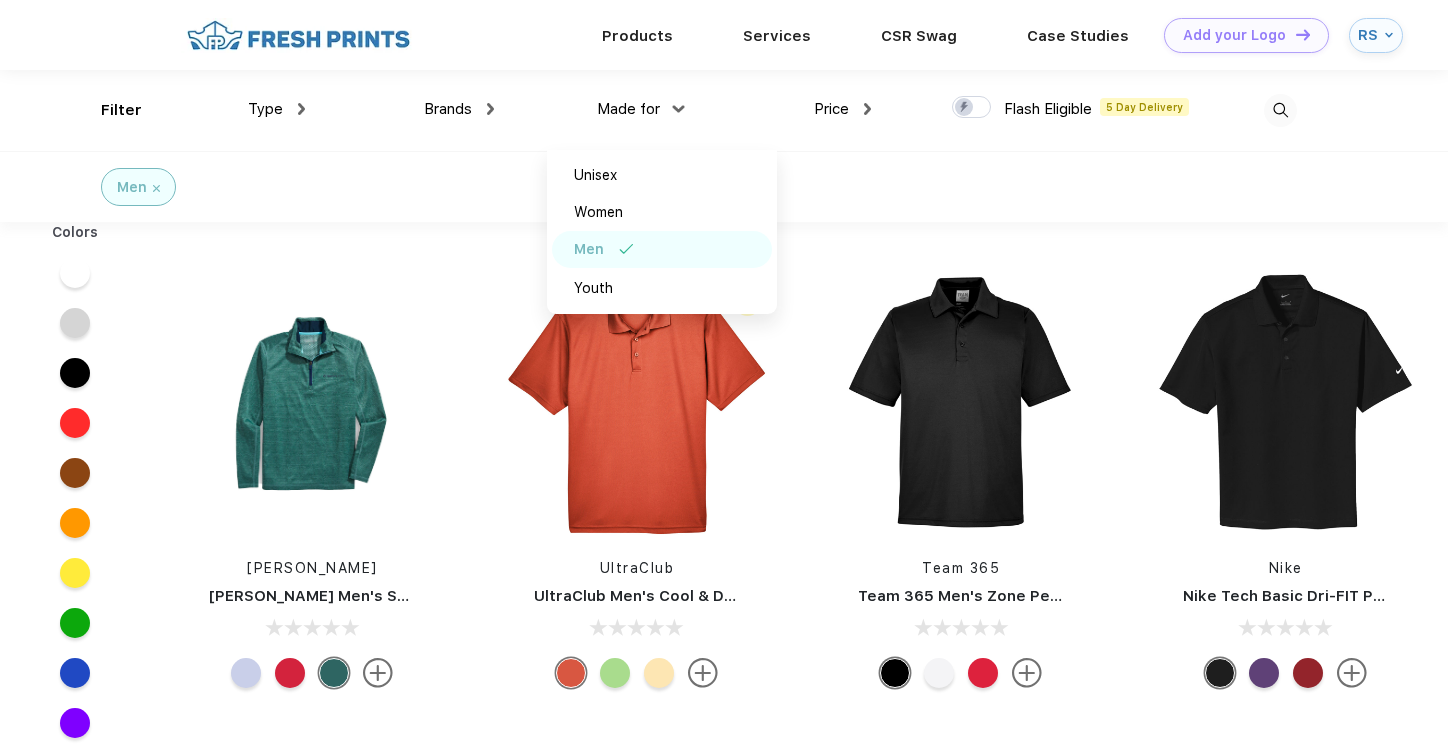 click on "Brands" at bounding box center [448, 109] 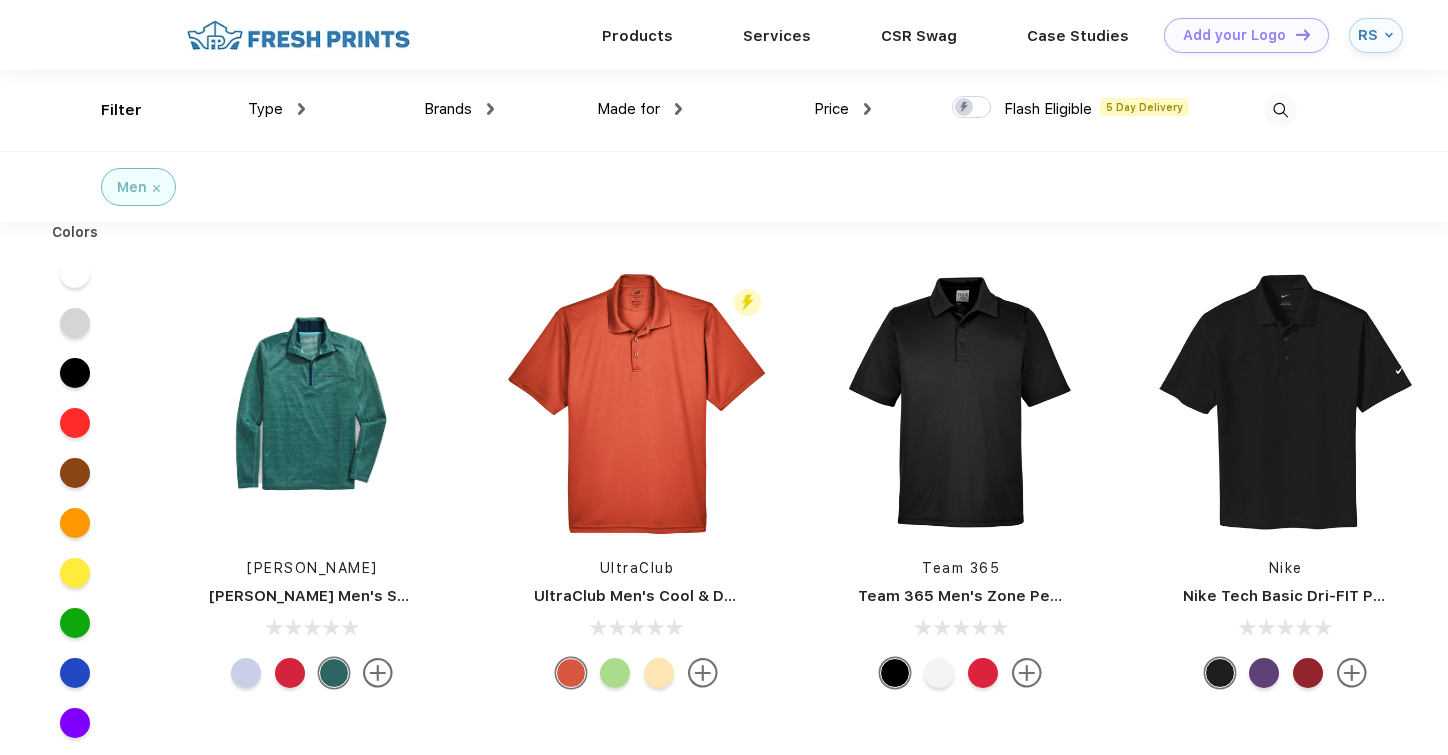 click on "Brands" at bounding box center (448, 109) 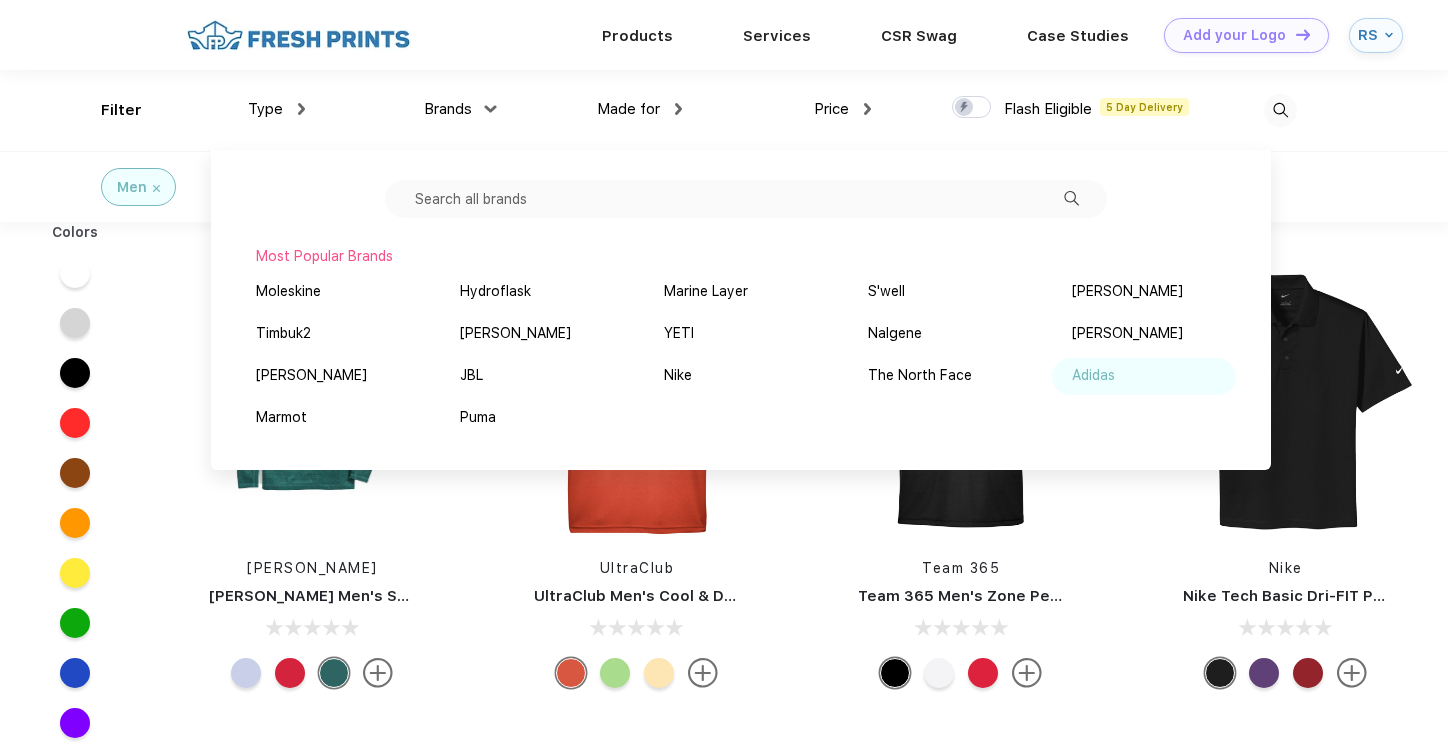 click on "Adidas" at bounding box center [1093, 375] 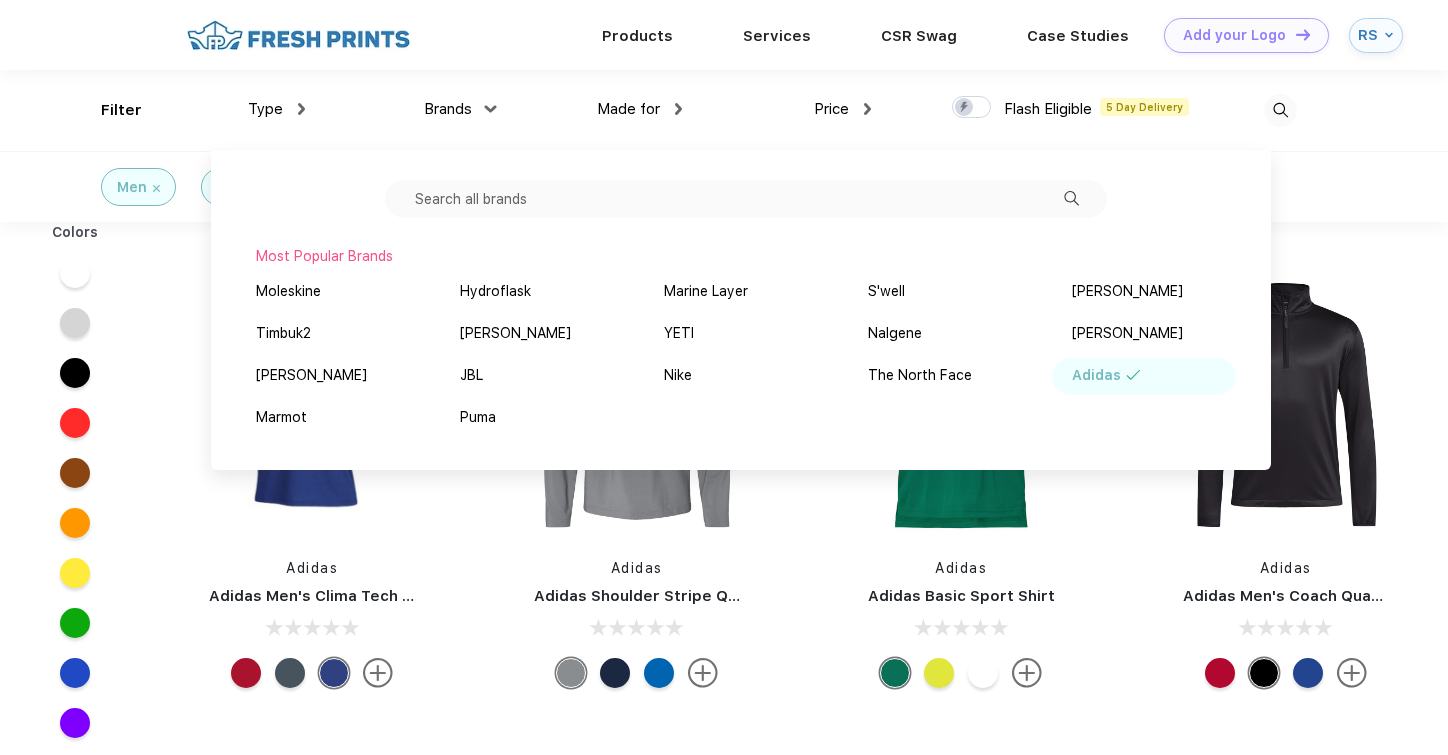 click on "Adidas" at bounding box center (961, 568) 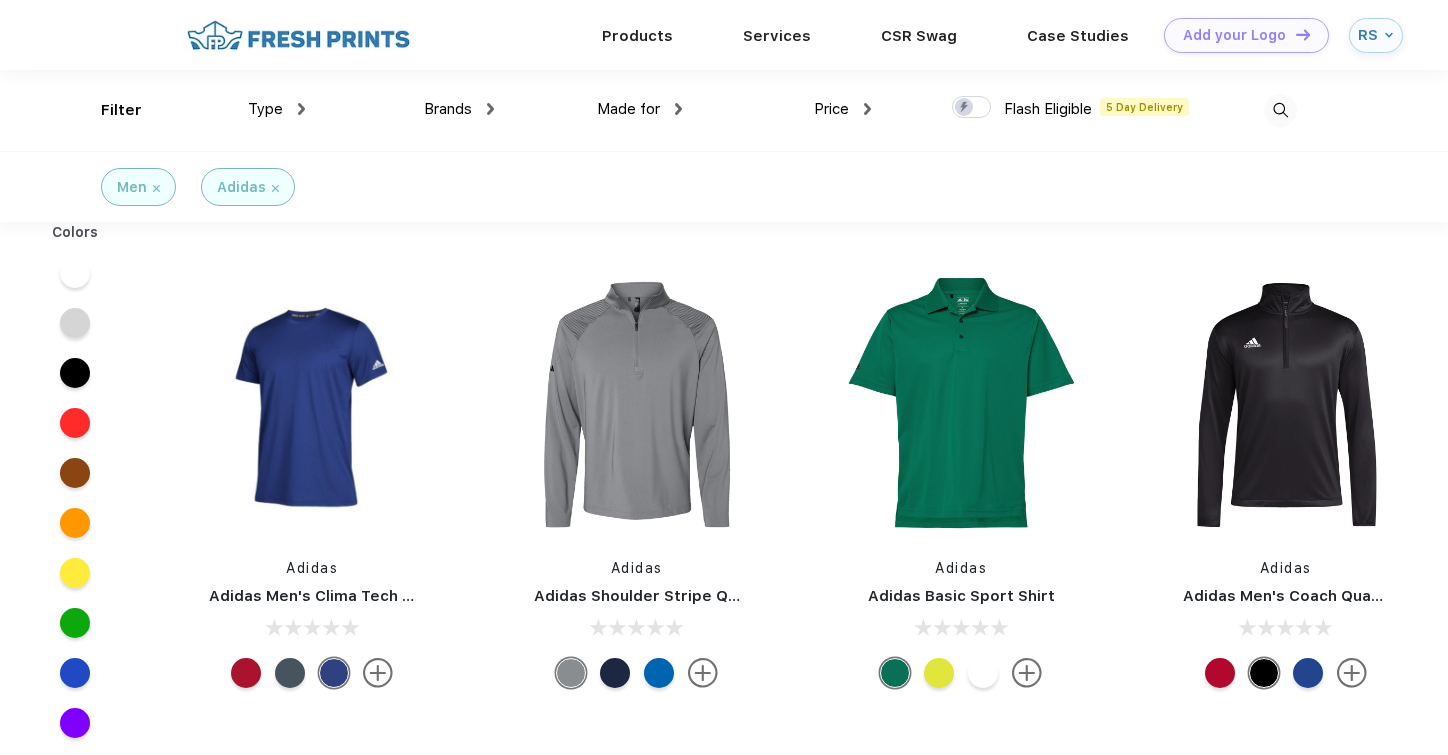 scroll, scrollTop: 0, scrollLeft: 0, axis: both 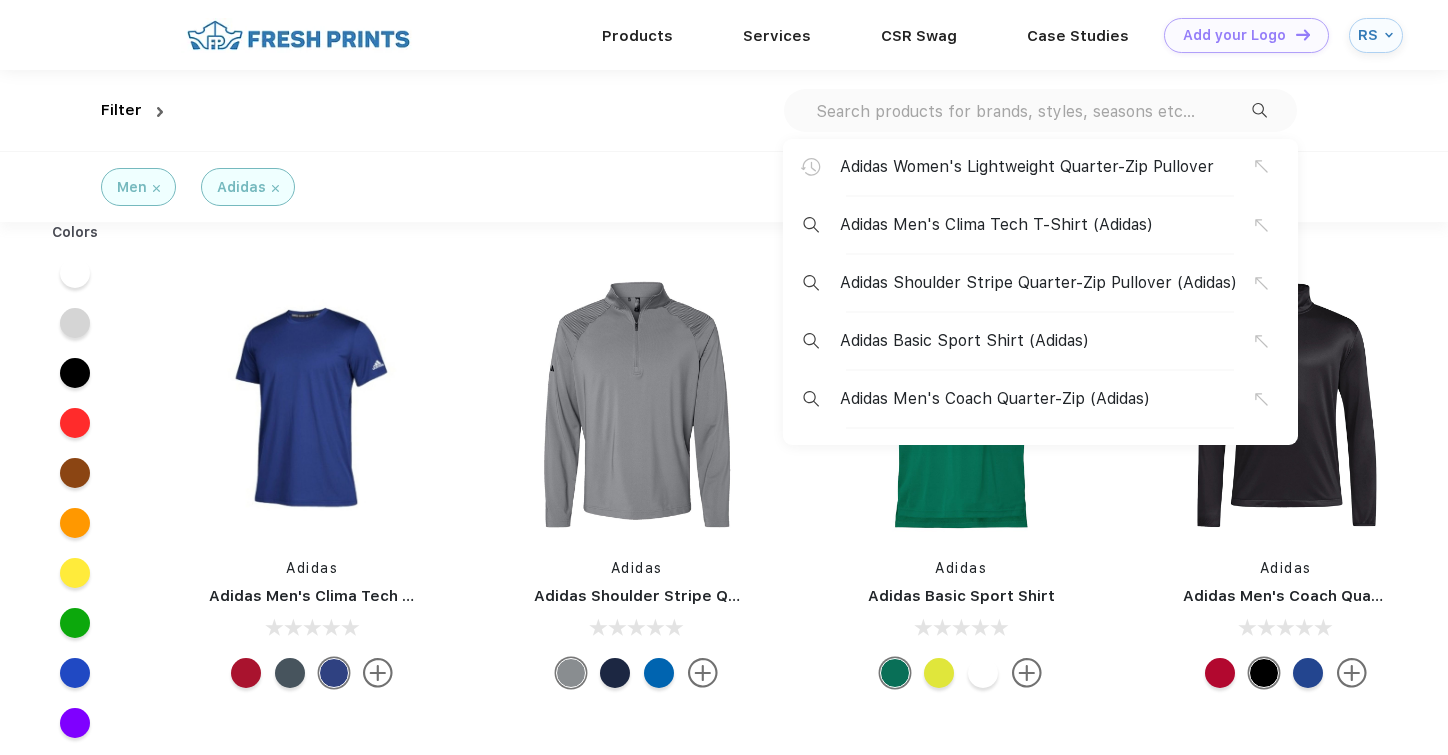 click at bounding box center (1033, 111) 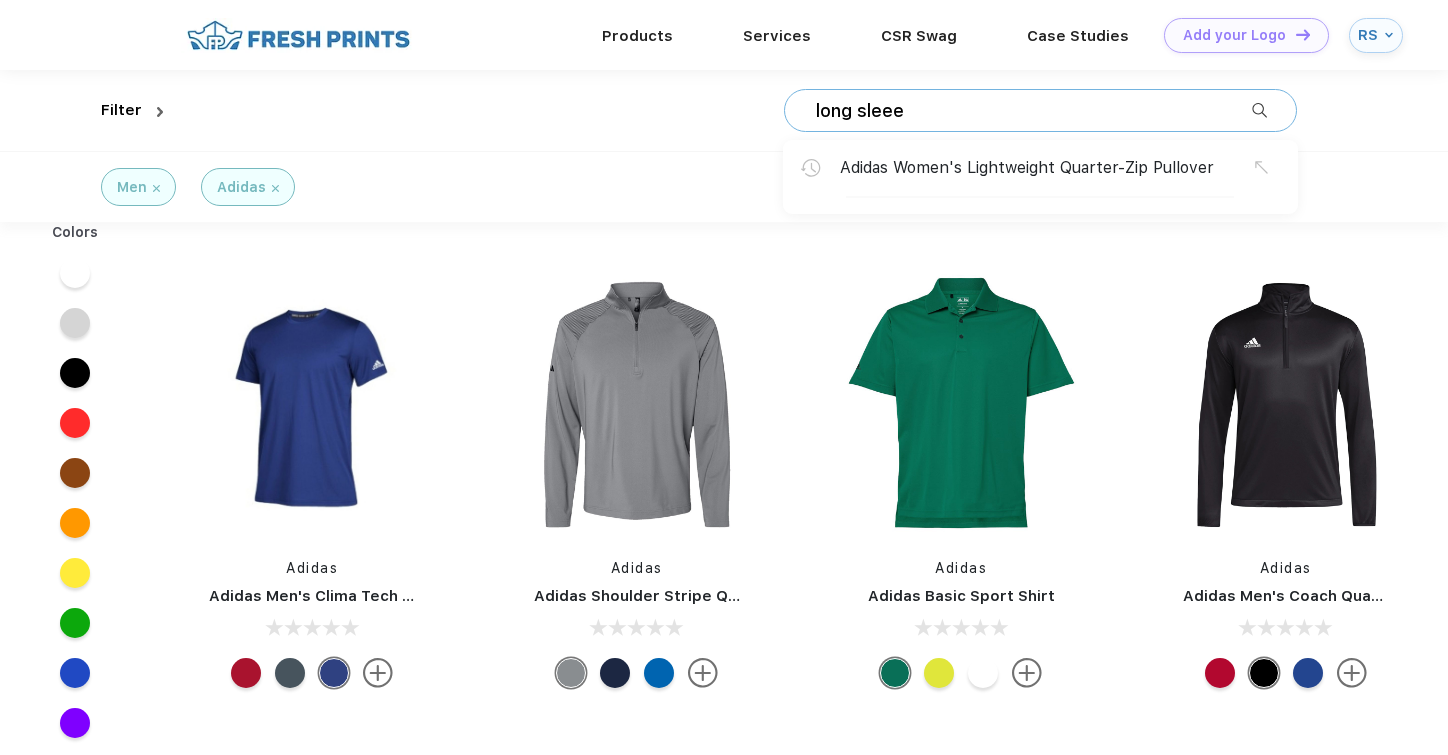 type on "long sleeev" 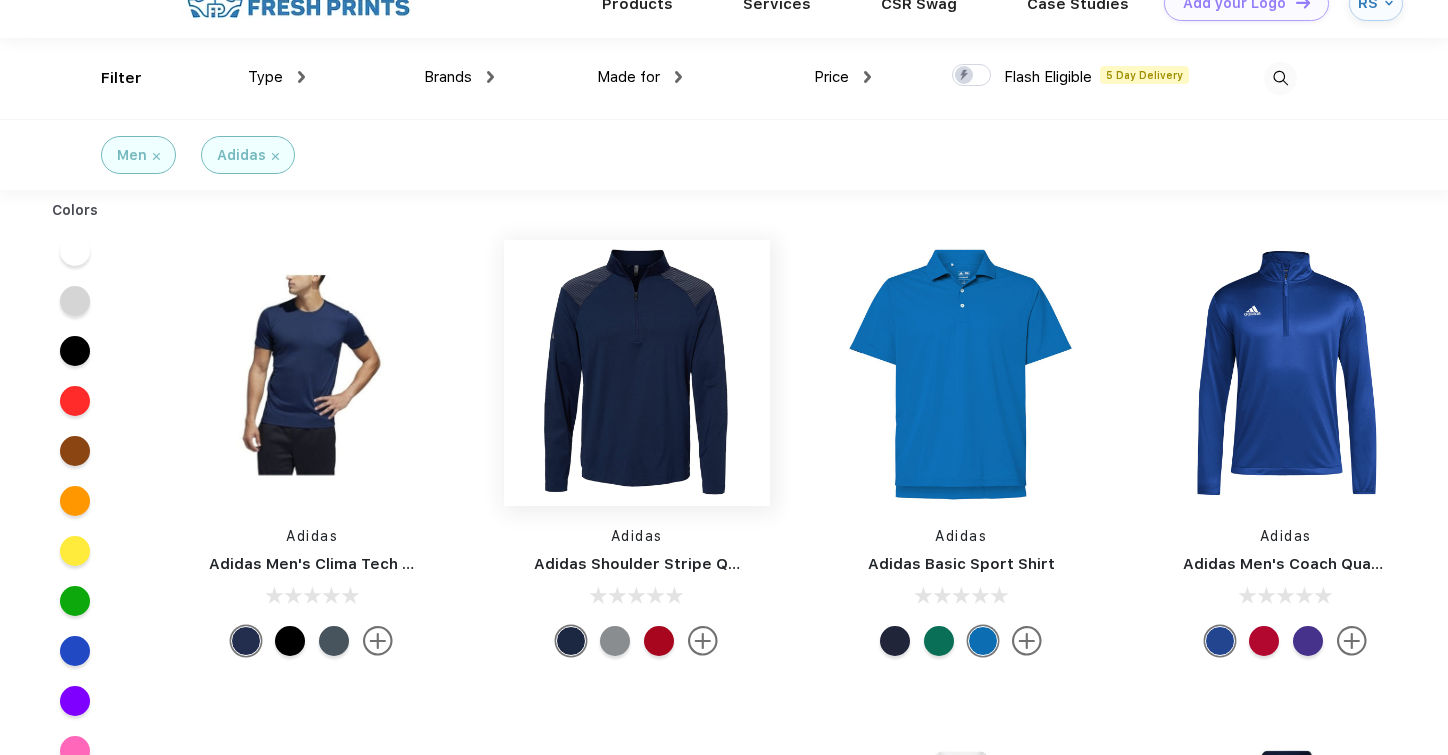 scroll, scrollTop: 47, scrollLeft: 0, axis: vertical 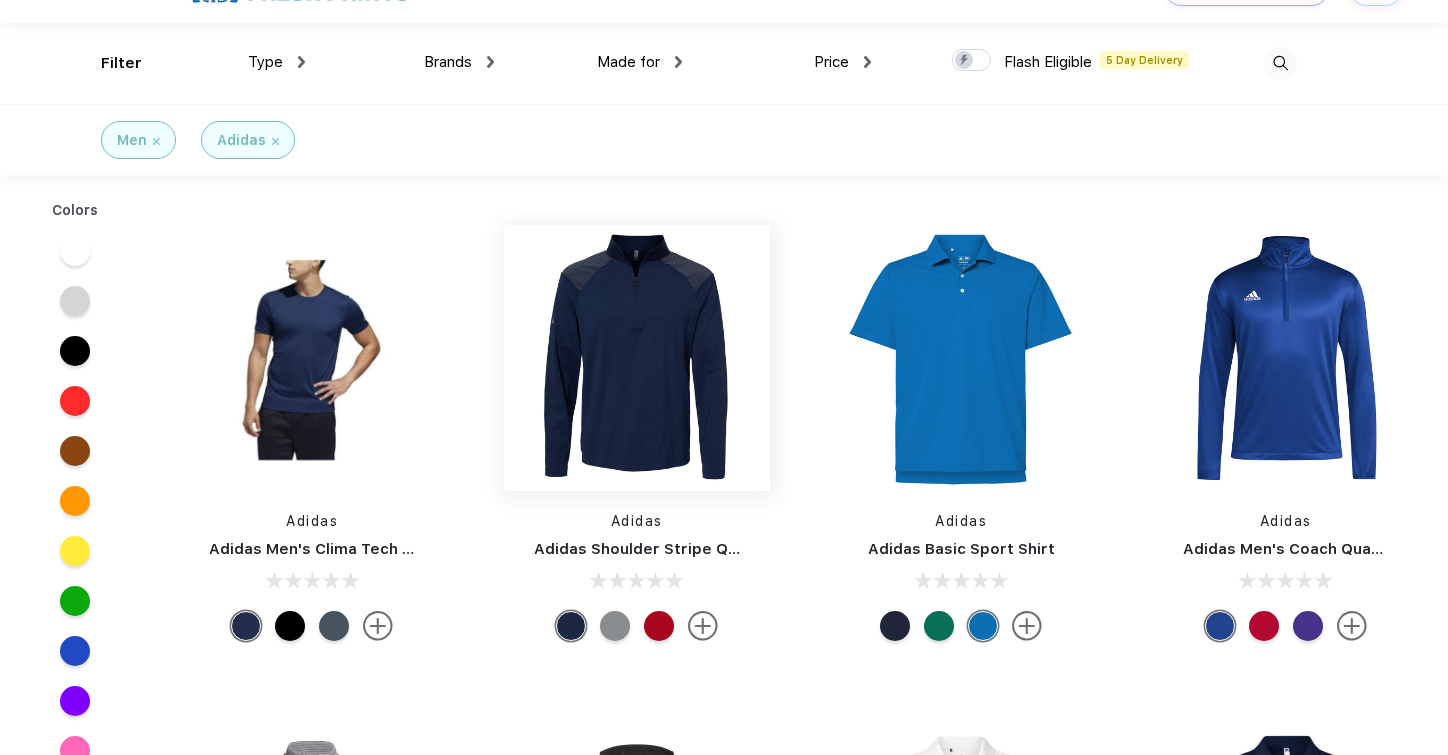 click at bounding box center [637, 358] 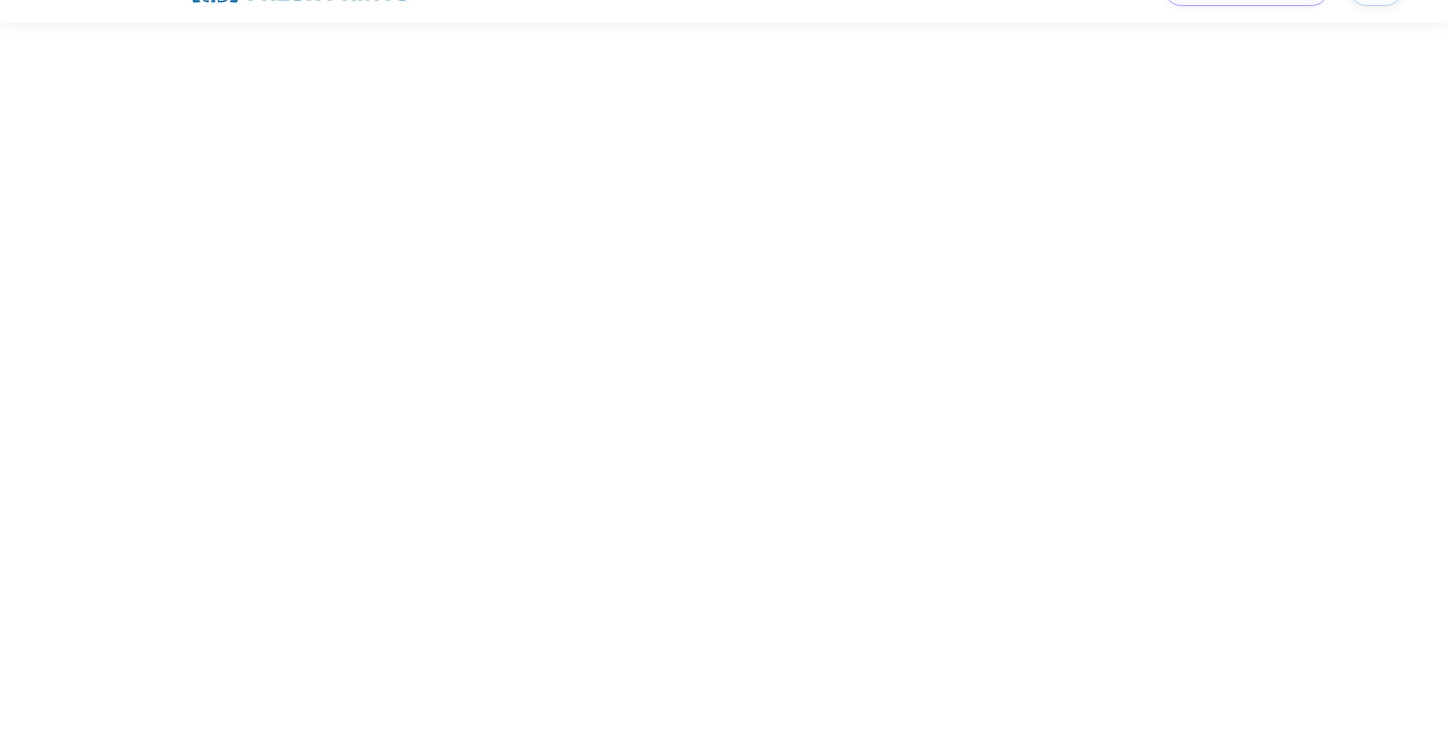 scroll, scrollTop: 0, scrollLeft: 0, axis: both 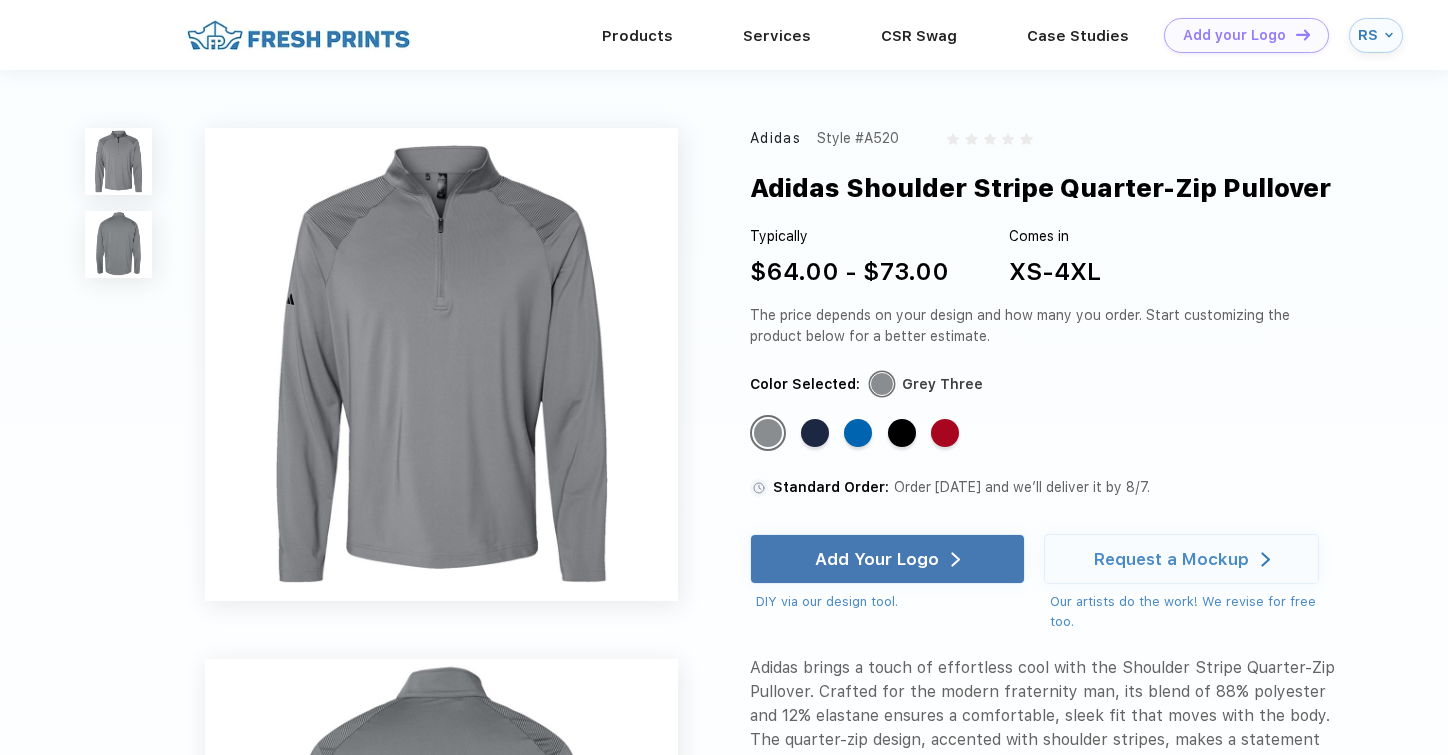 click at bounding box center (118, 244) 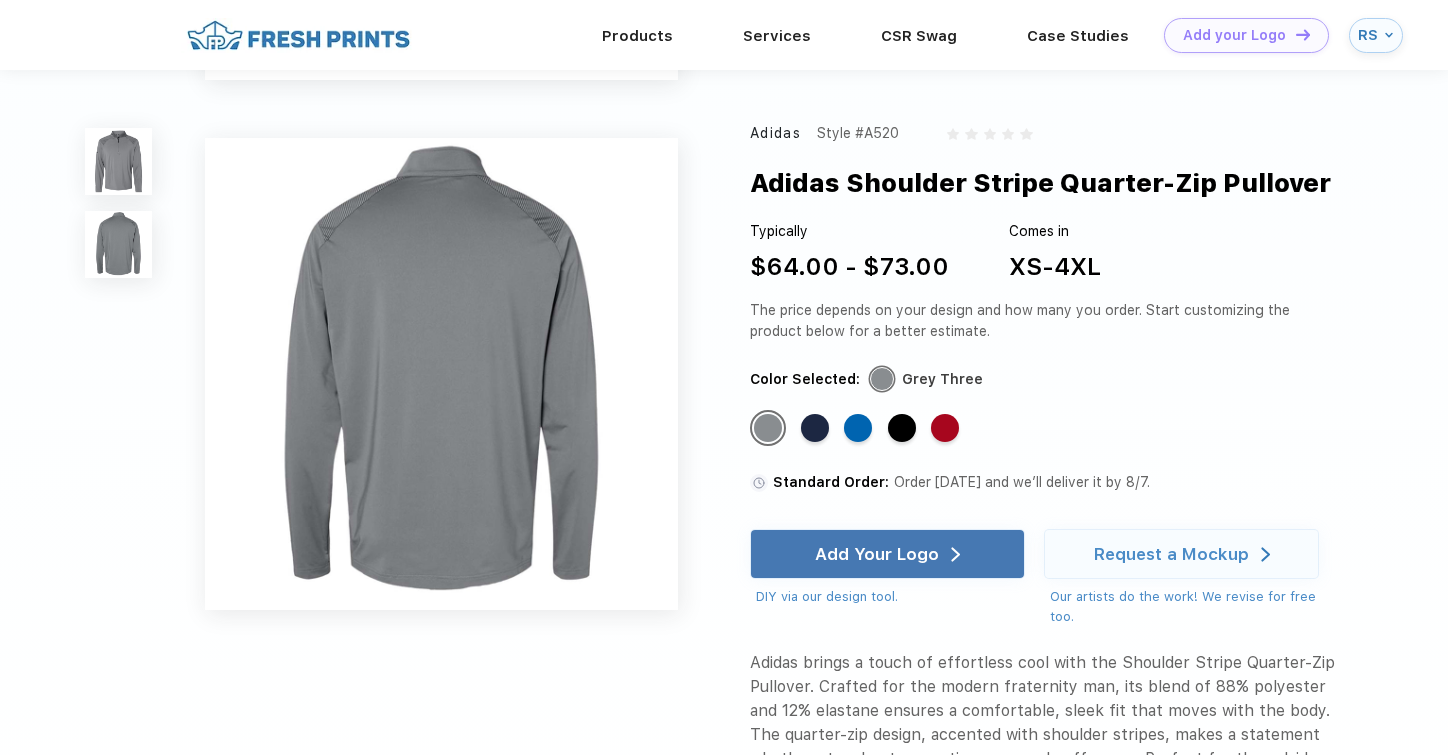 scroll, scrollTop: 452, scrollLeft: 0, axis: vertical 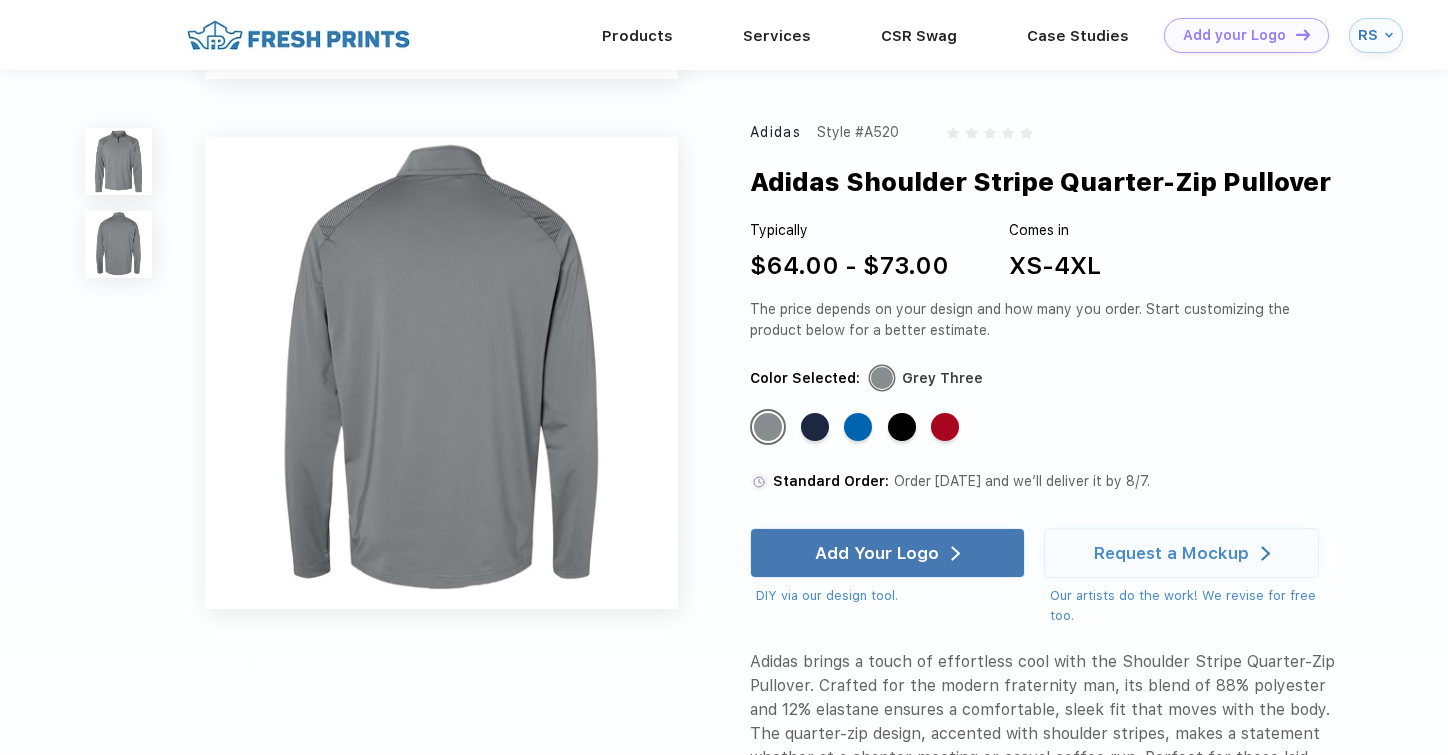 click at bounding box center (118, 161) 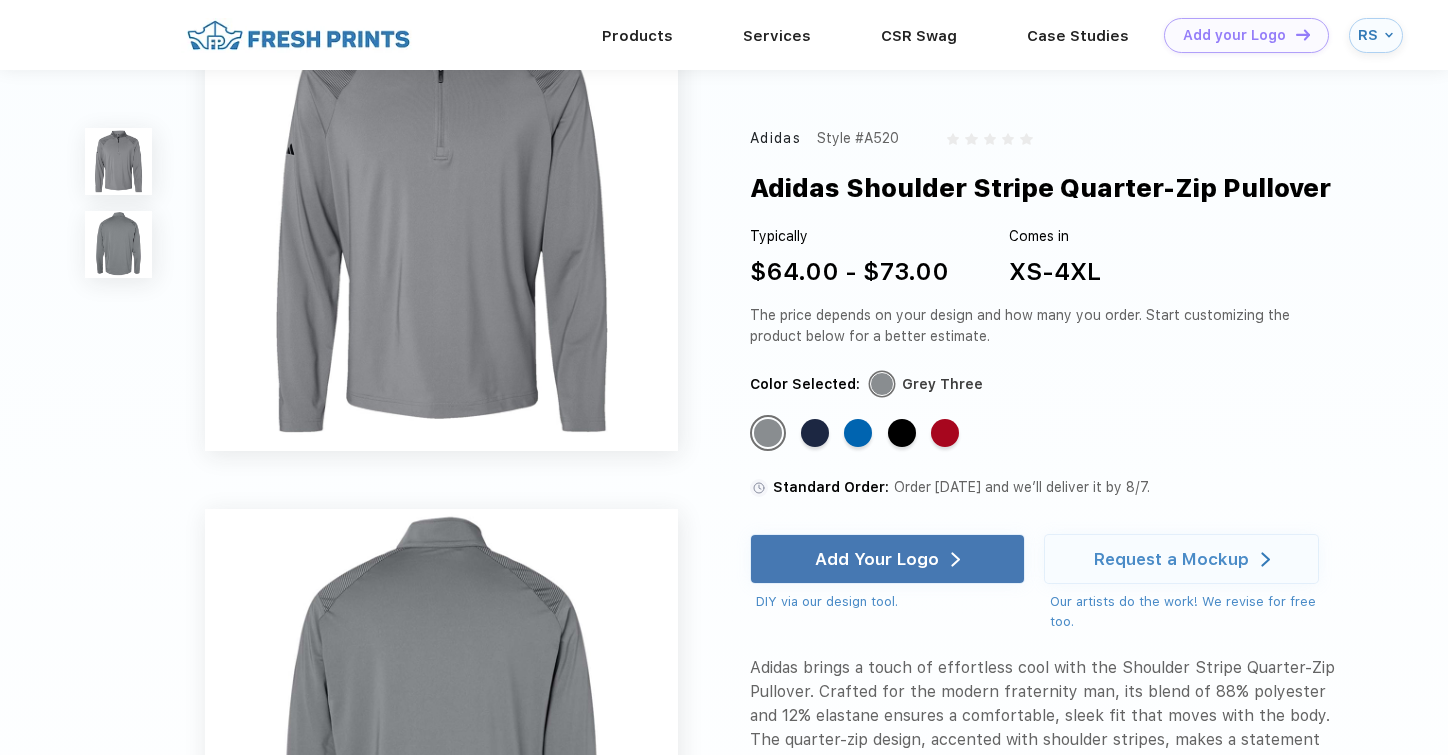 scroll, scrollTop: 90, scrollLeft: 0, axis: vertical 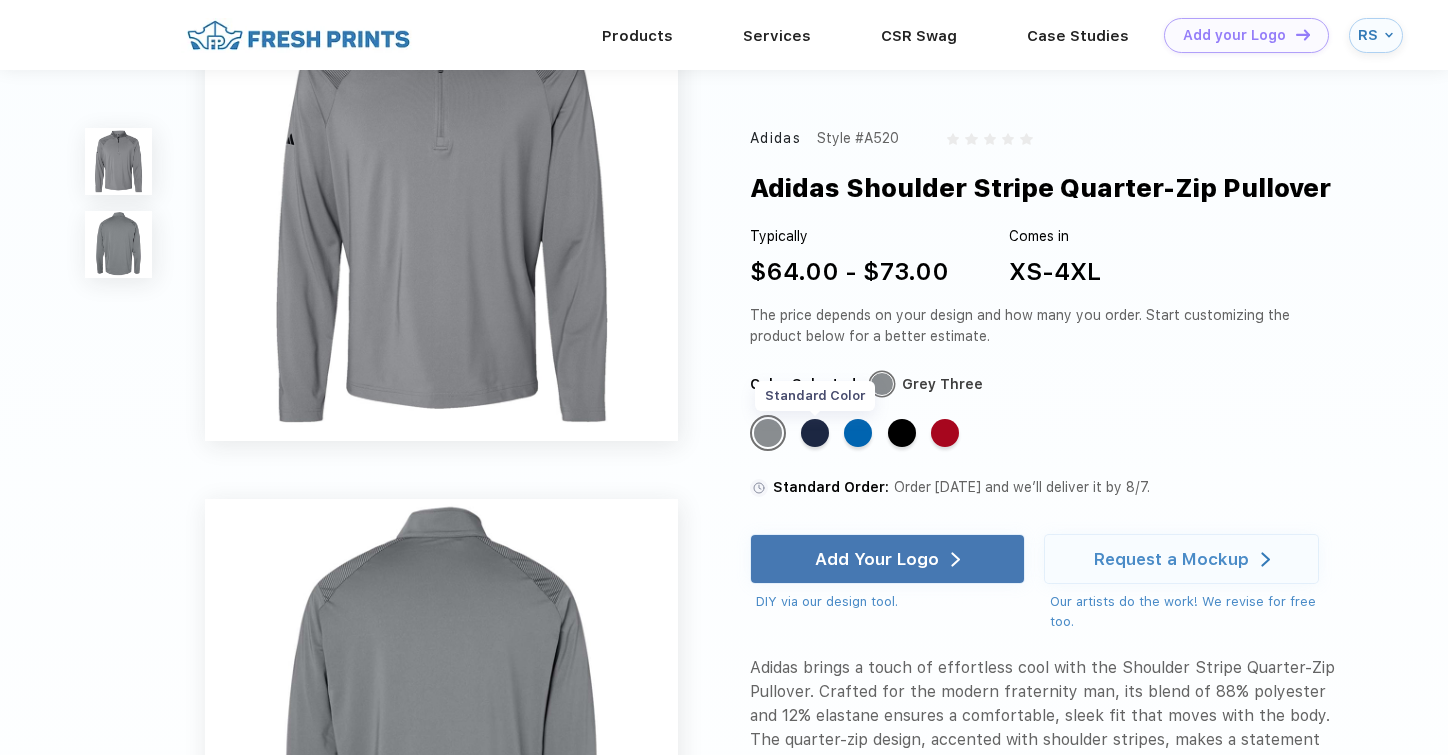 click on "Standard Color" at bounding box center [815, 433] 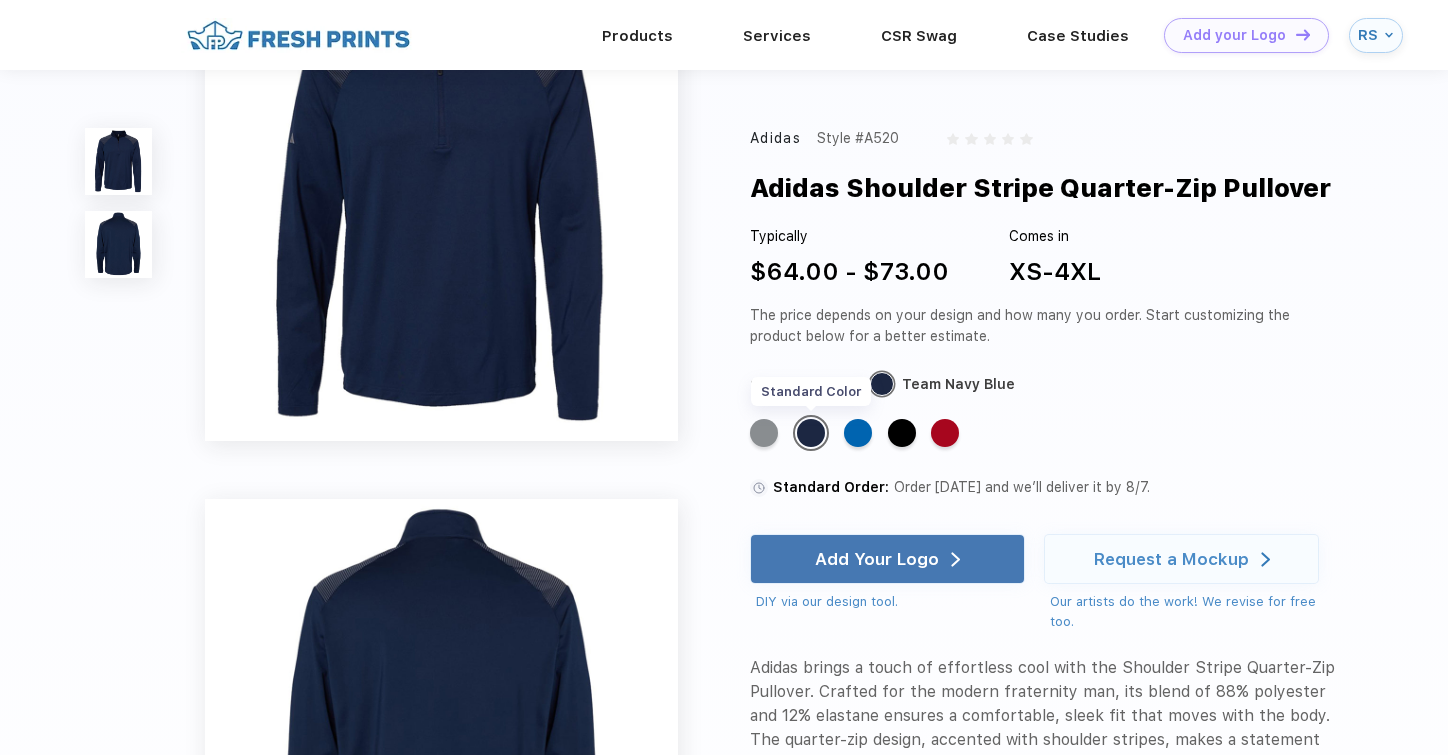 scroll, scrollTop: 0, scrollLeft: 0, axis: both 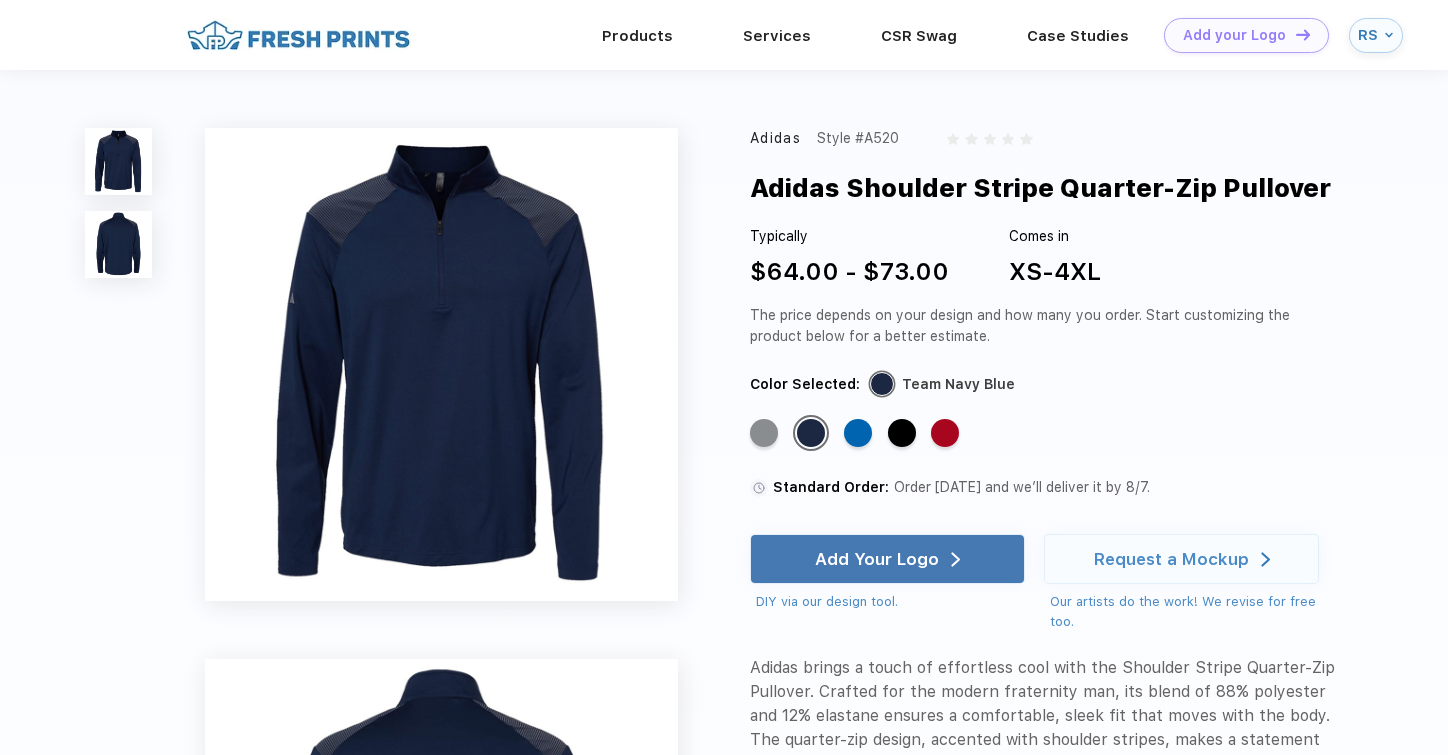 click on "Standard Color Standard Color Standard Color Standard Color Standard Color" at bounding box center (1030, 440) 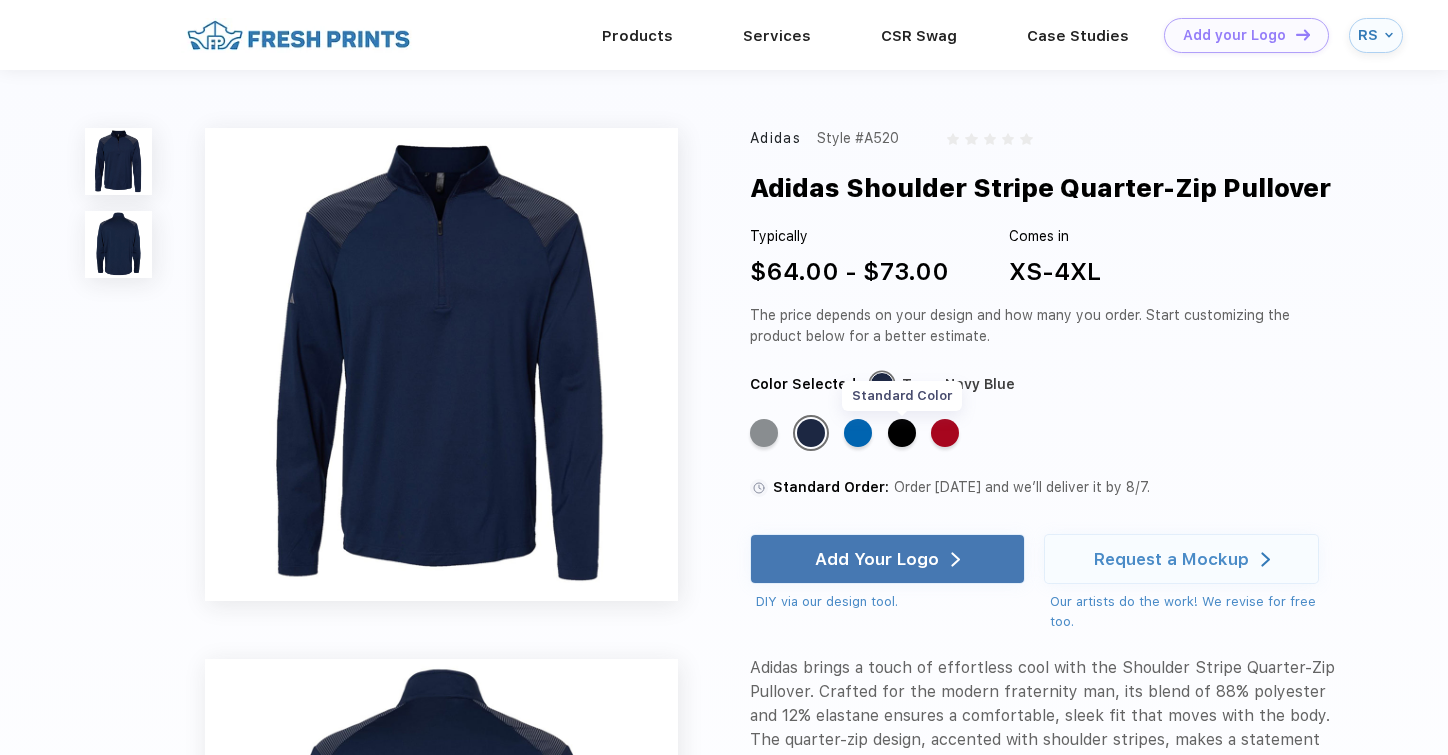 click on "Standard Color" at bounding box center (902, 433) 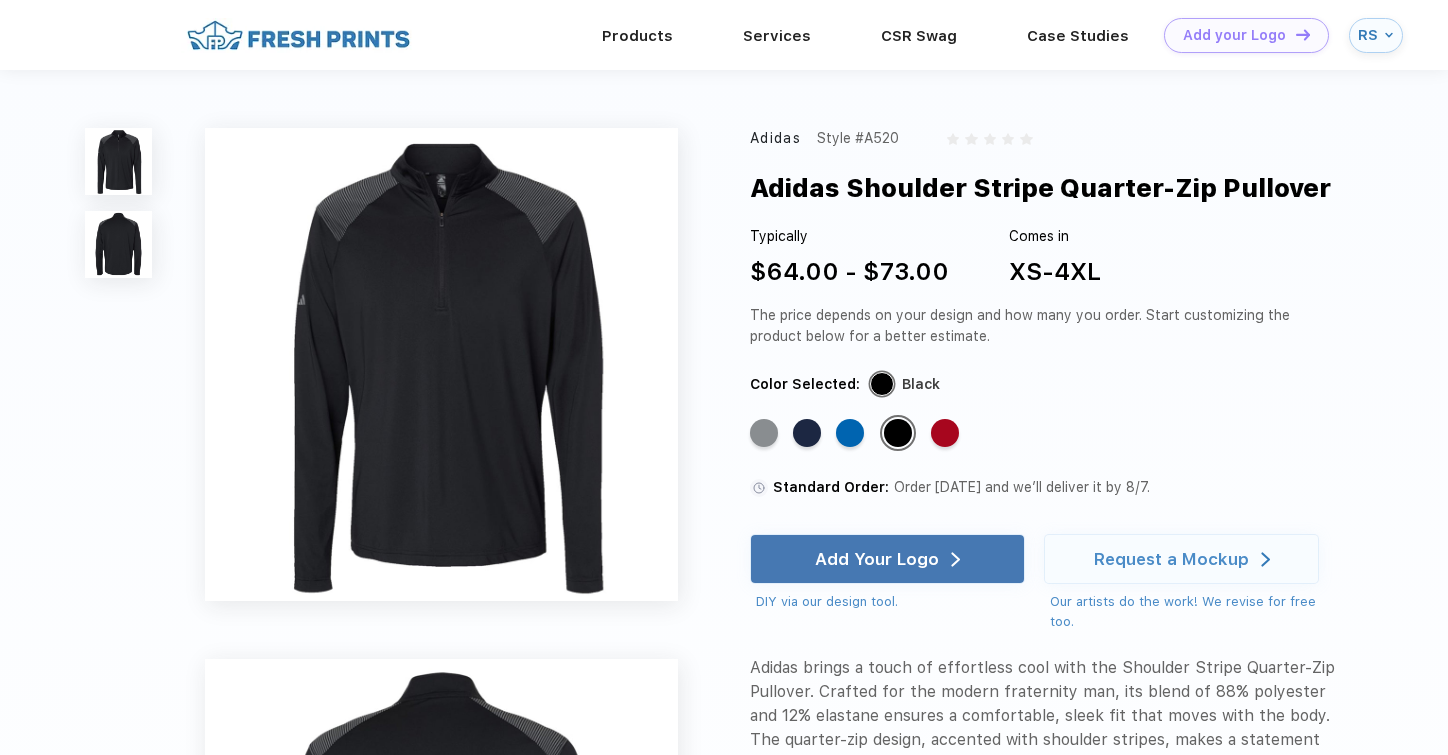scroll, scrollTop: 0, scrollLeft: 0, axis: both 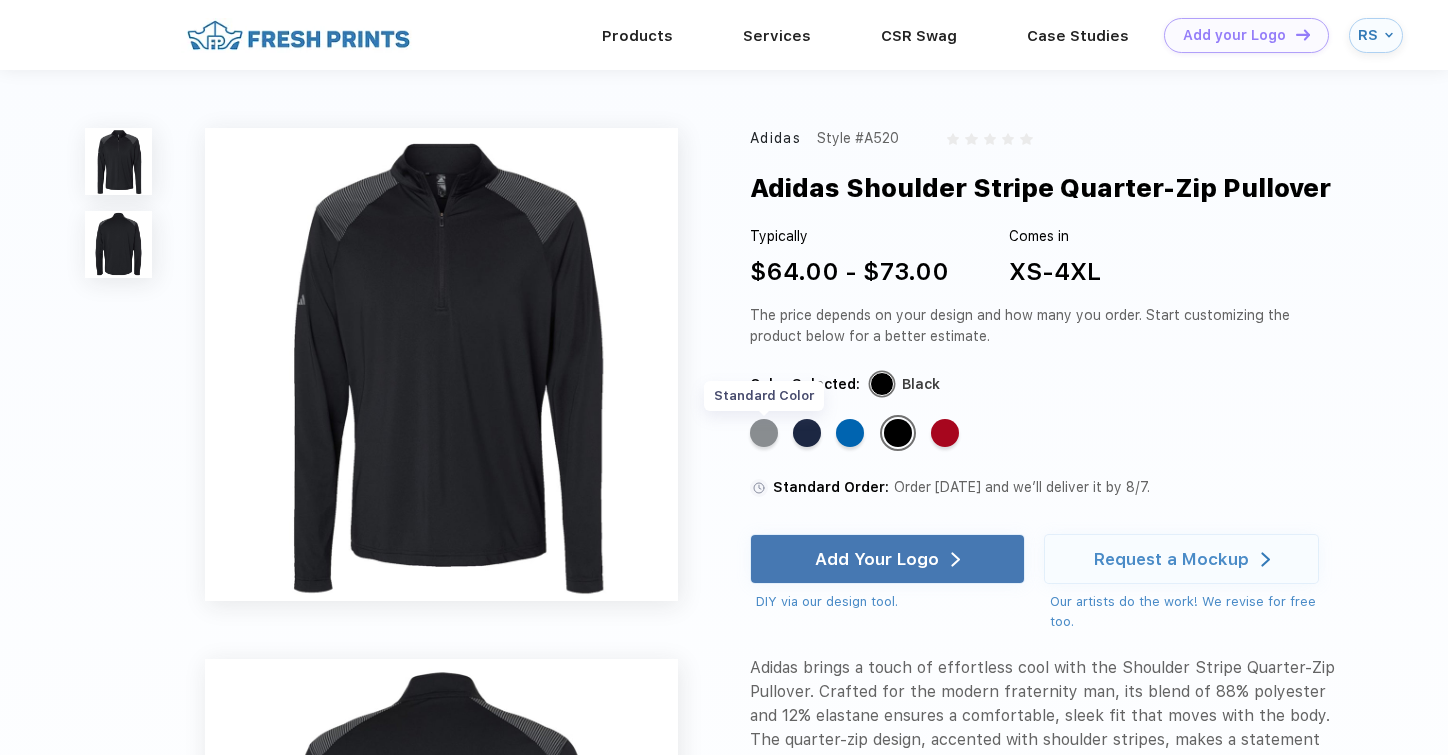 click on "Standard Color" at bounding box center (764, 433) 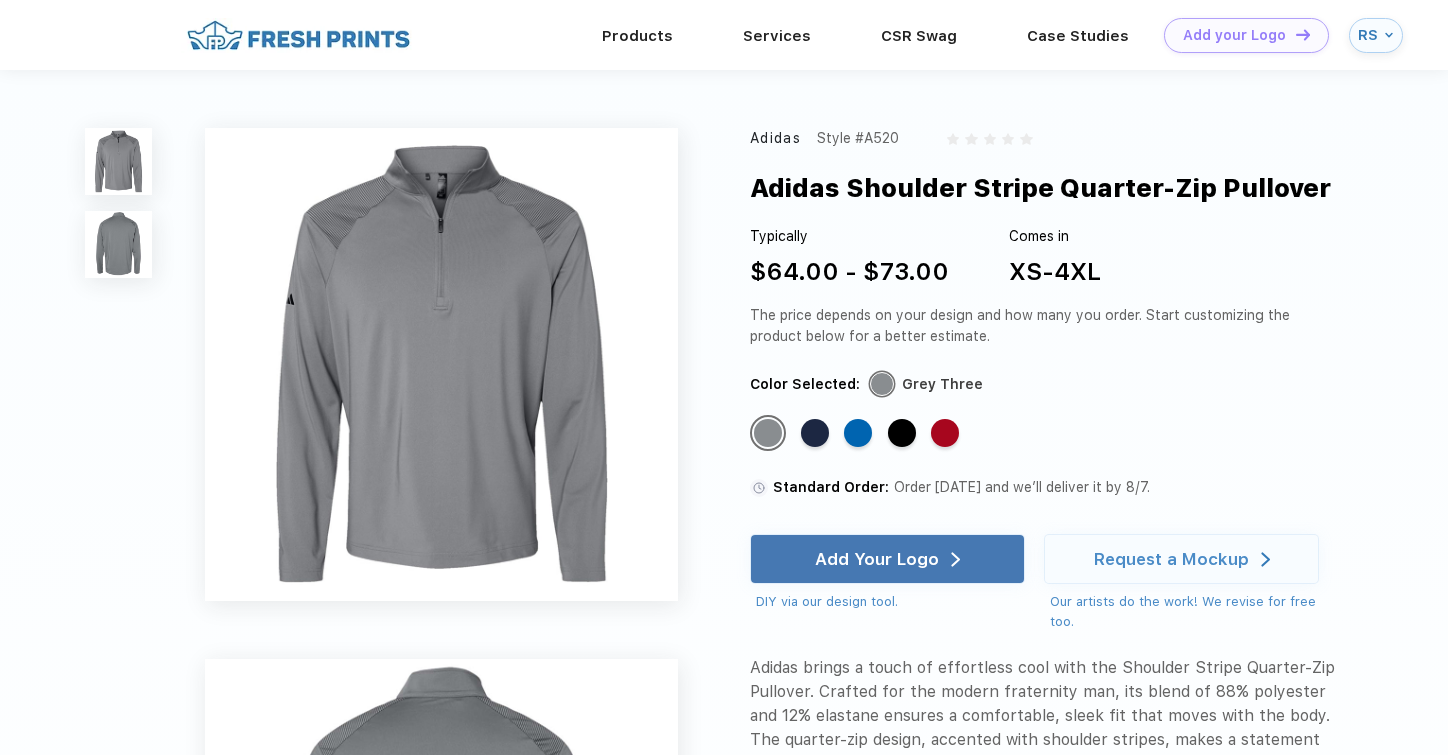 scroll, scrollTop: 0, scrollLeft: 0, axis: both 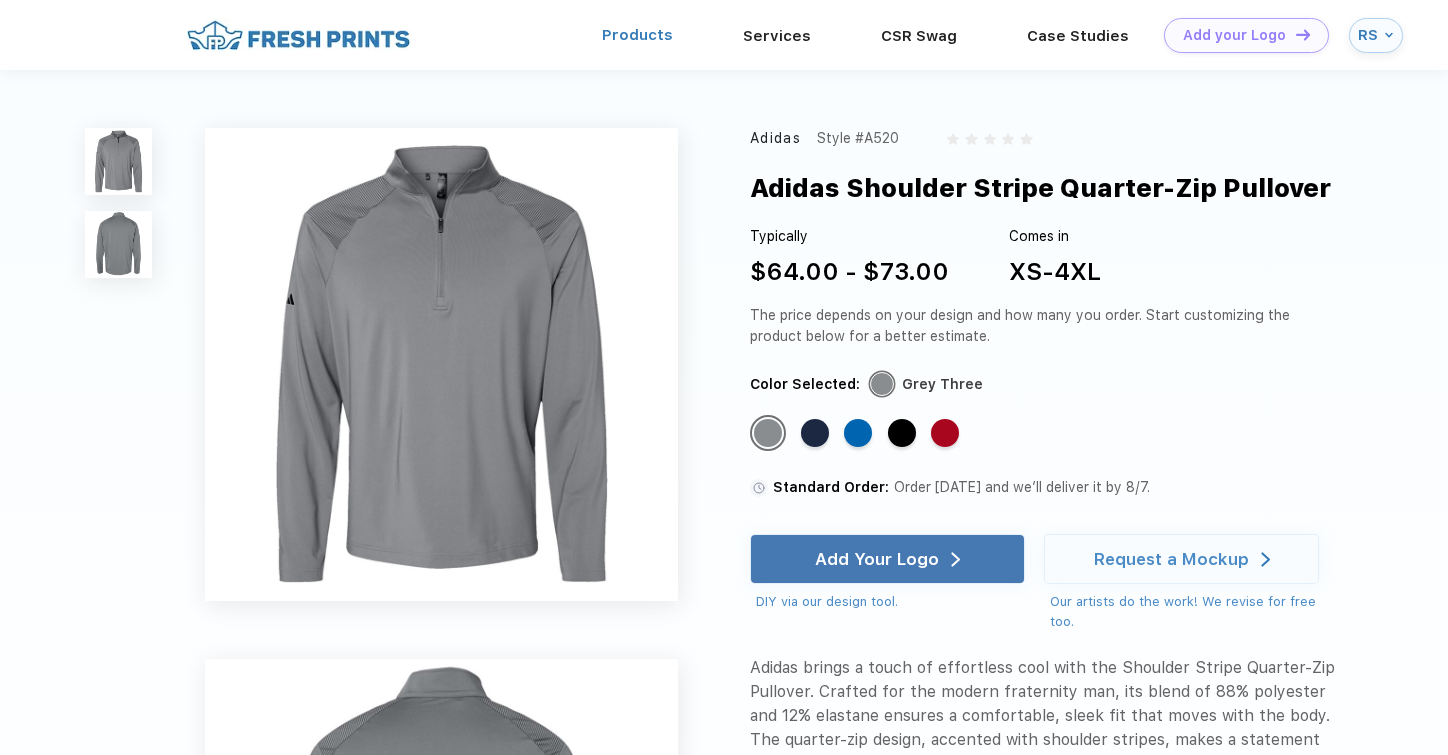 click on "Products" at bounding box center [637, 35] 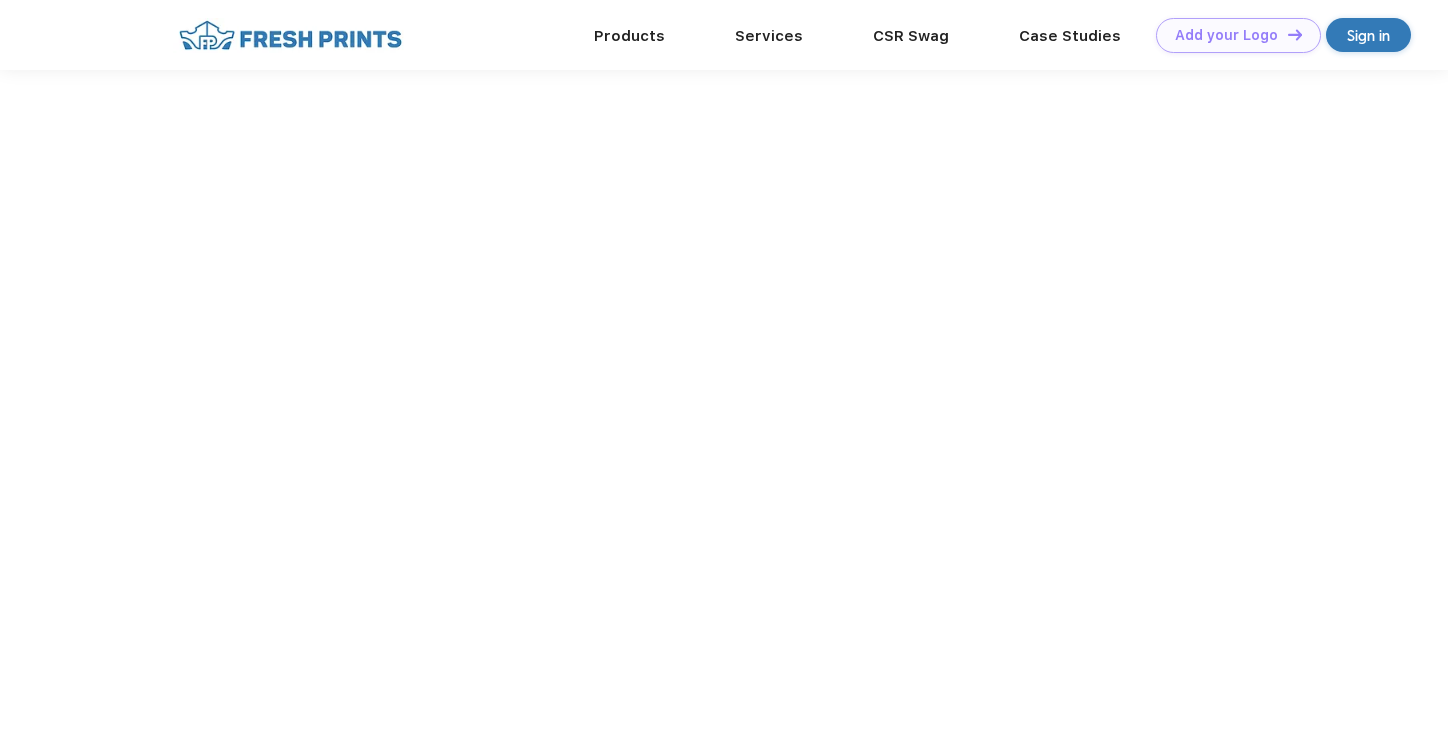 scroll, scrollTop: 0, scrollLeft: 0, axis: both 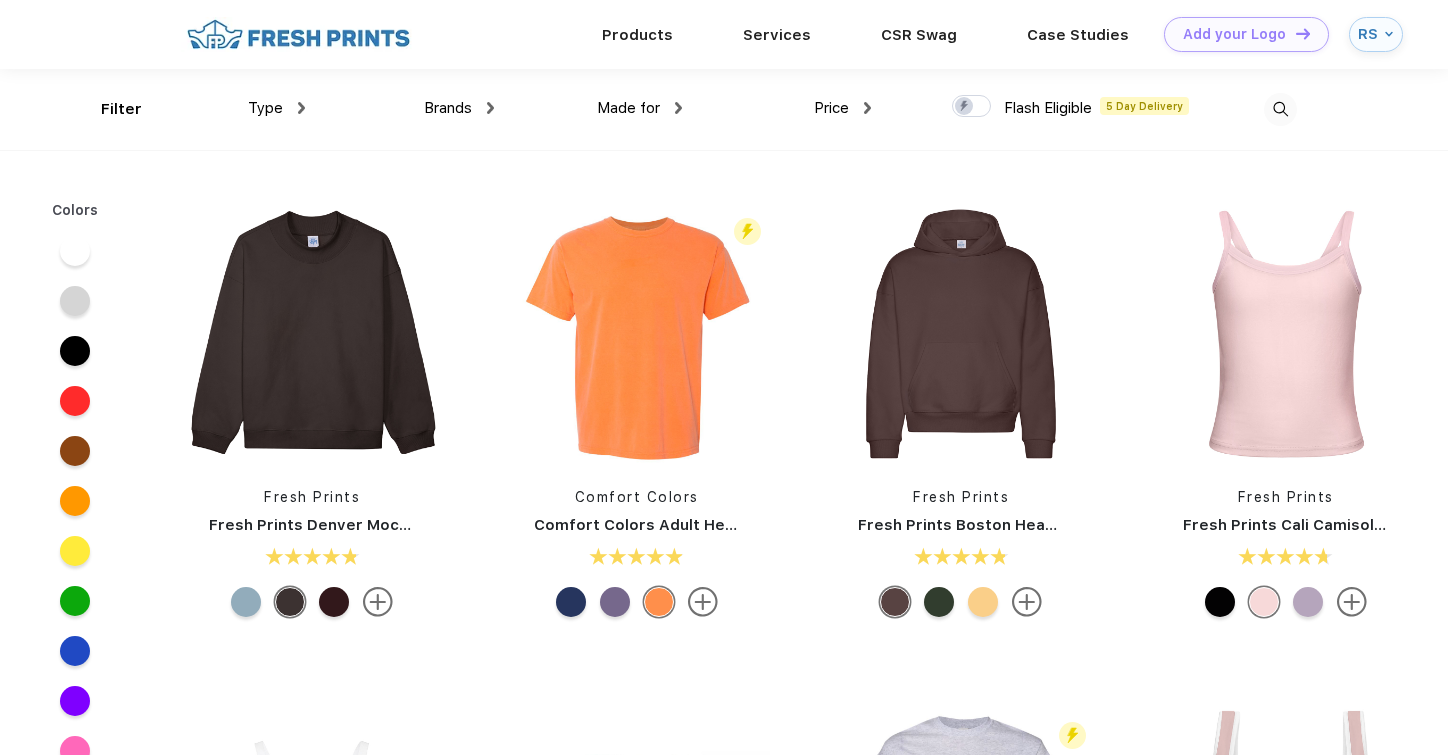 click on "Made for" at bounding box center [628, 108] 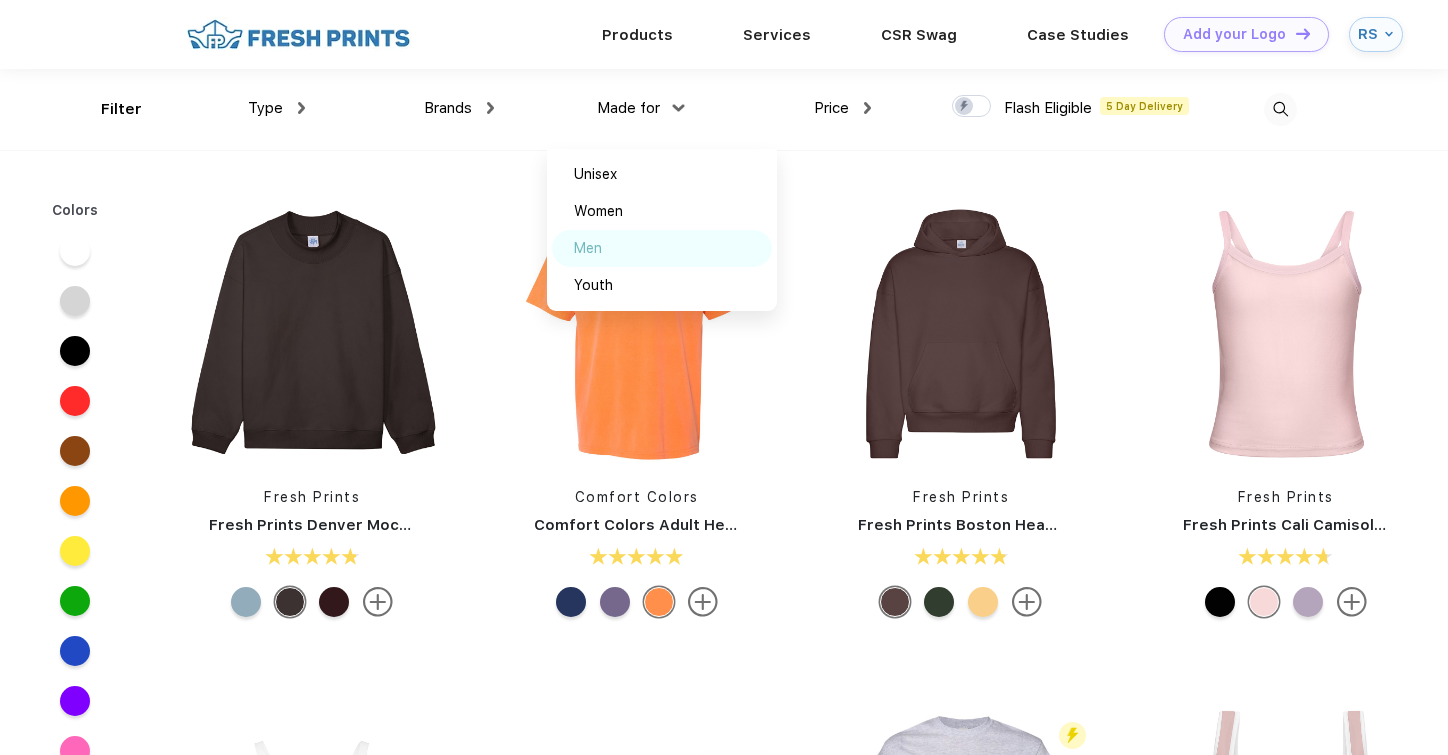 click on "Men" at bounding box center [662, 248] 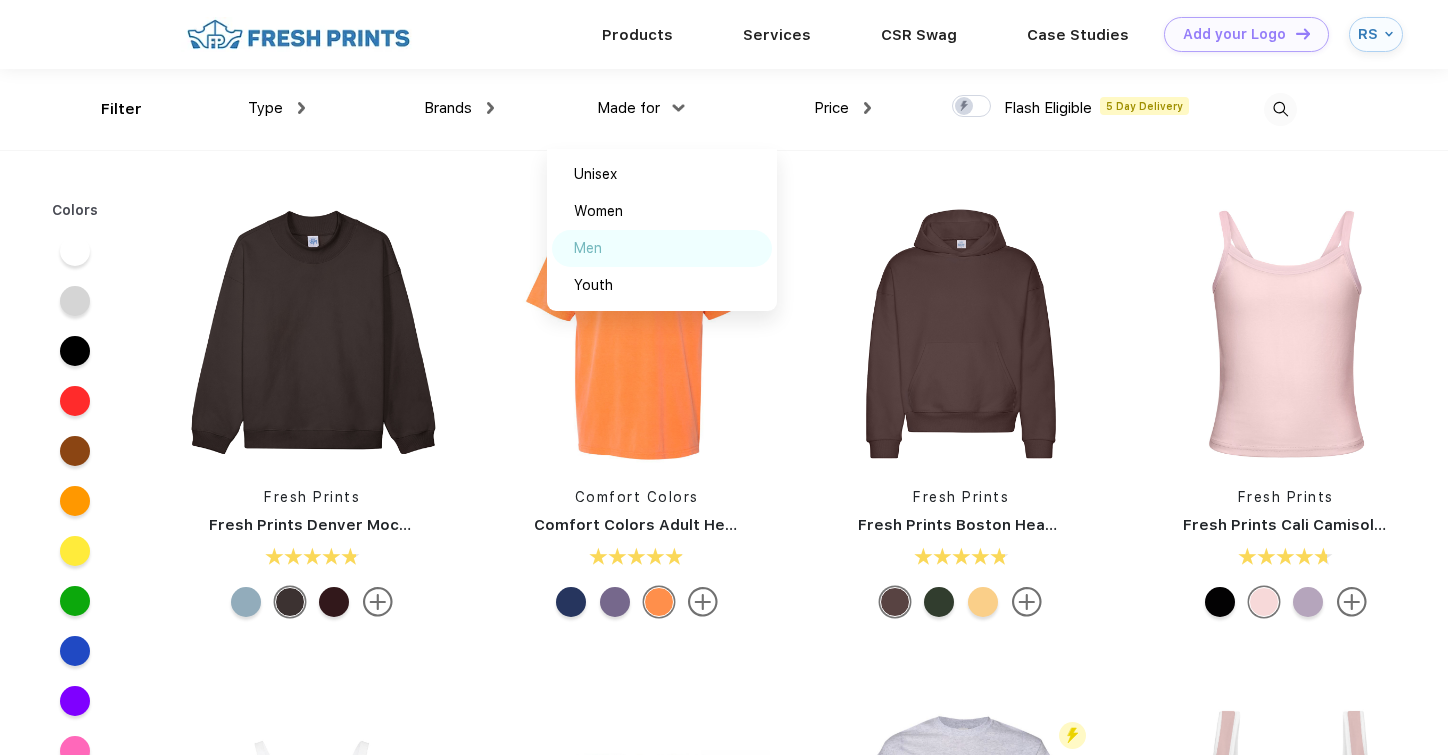 scroll, scrollTop: 0, scrollLeft: 0, axis: both 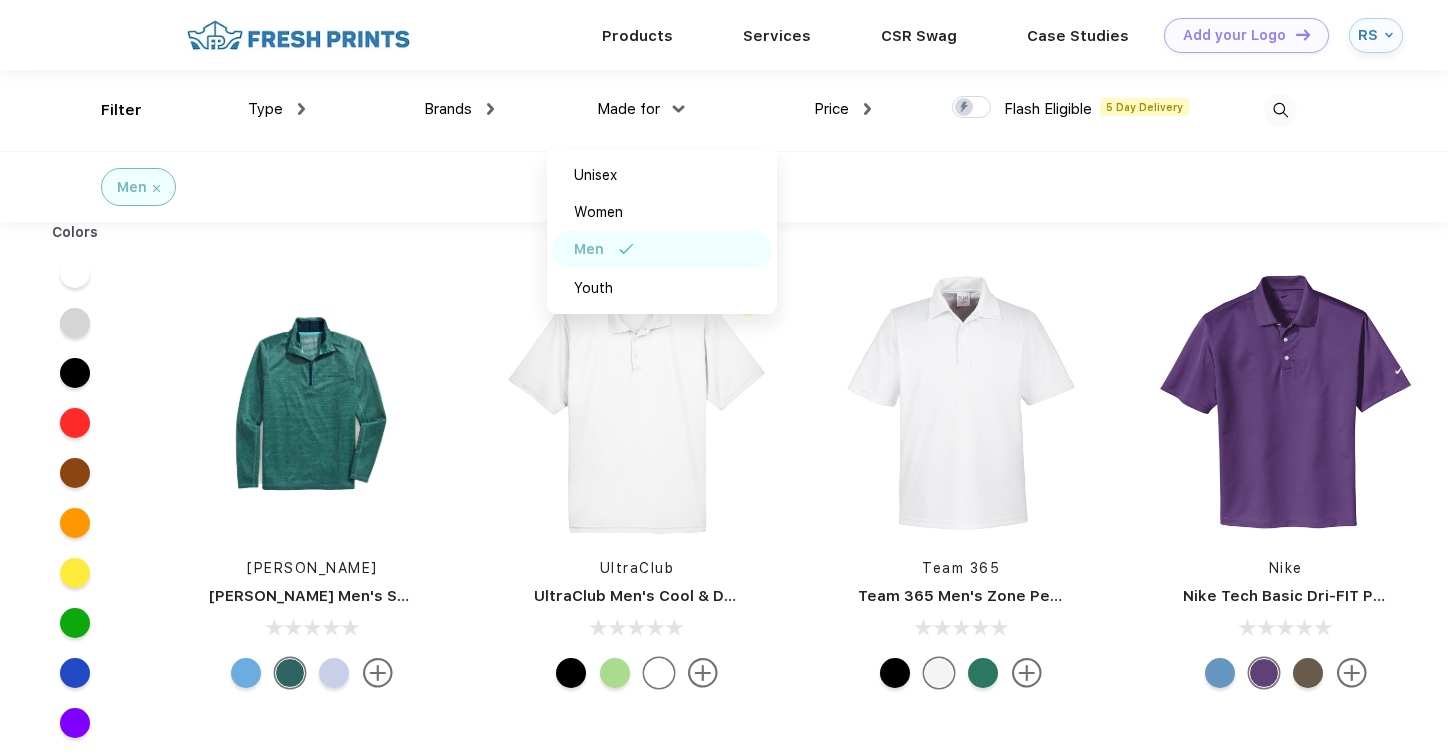 click at bounding box center (490, 109) 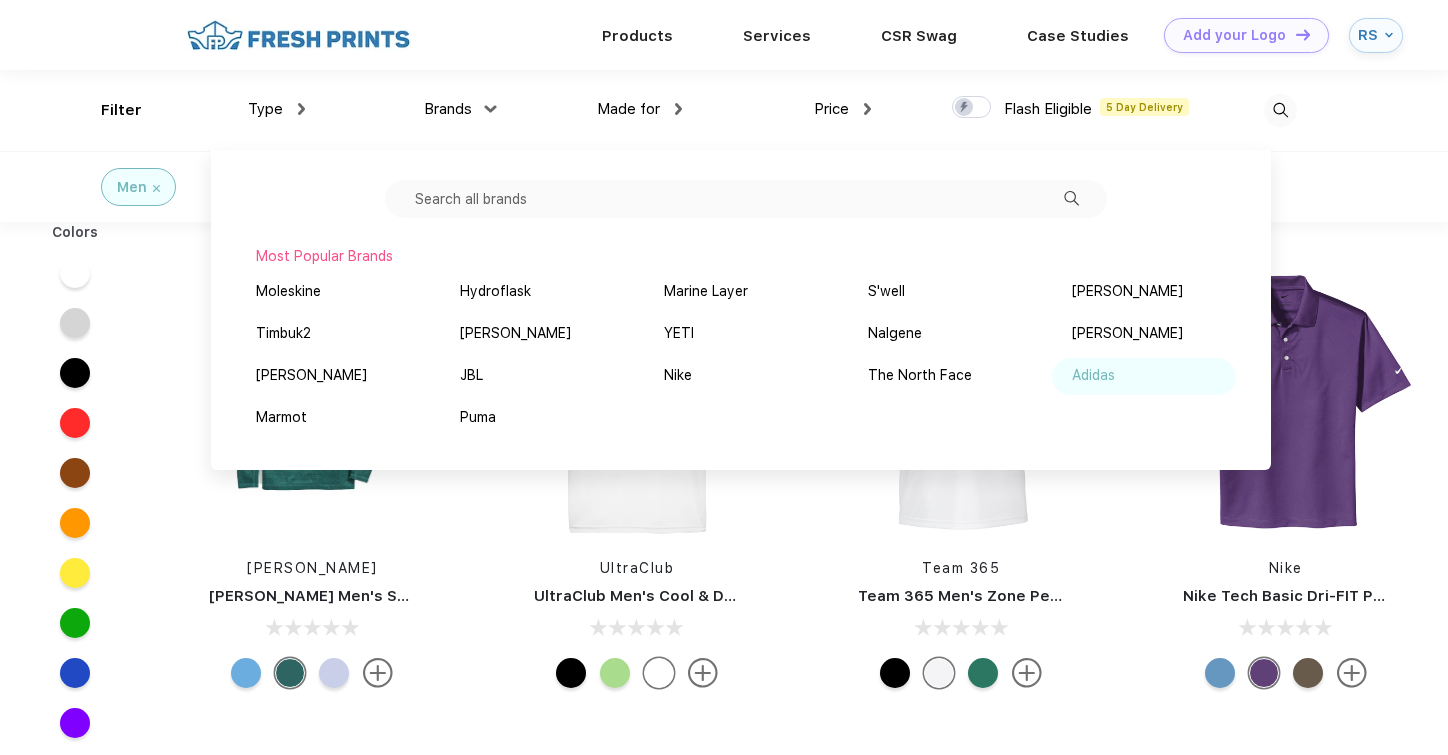 click on "Adidas" at bounding box center [1144, 376] 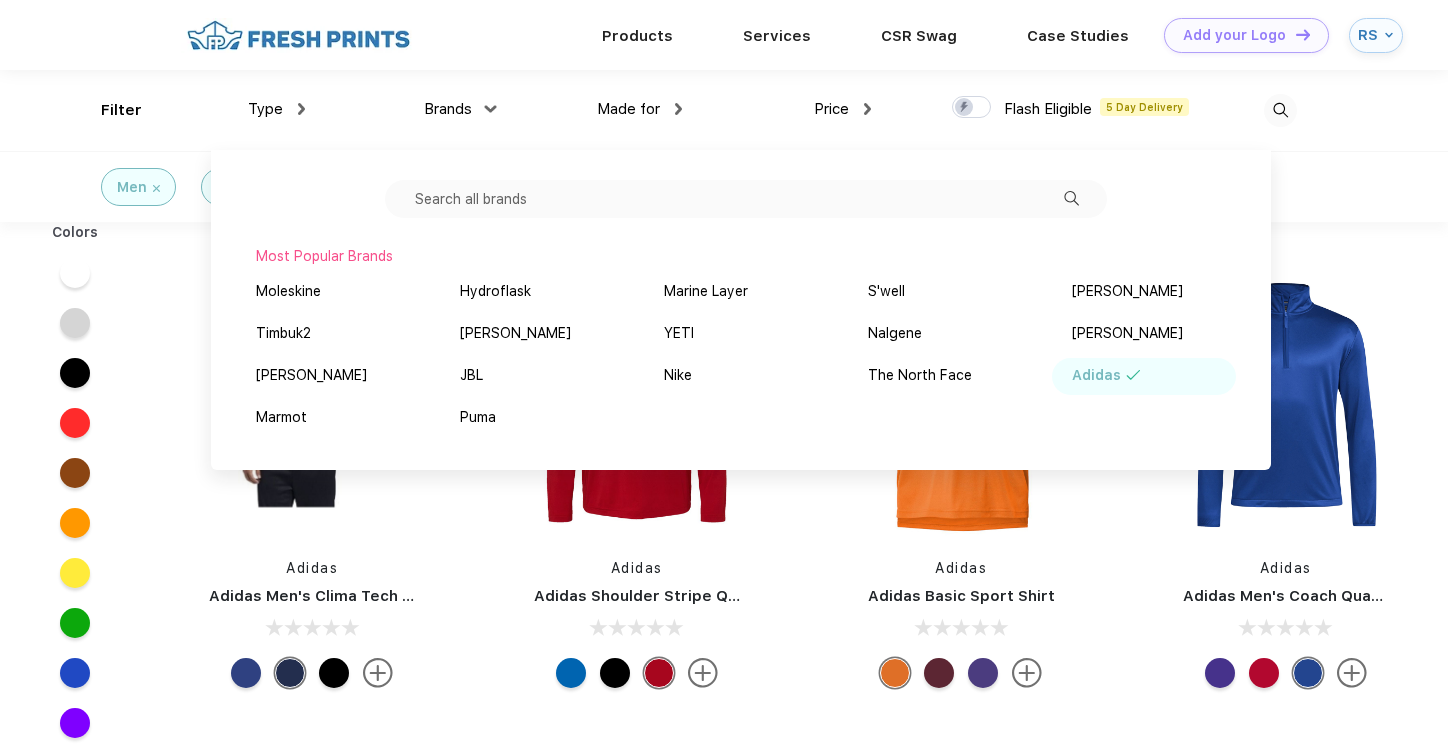 click on "Adidas   Adidas Basic Sport Shirt" at bounding box center [961, 484] 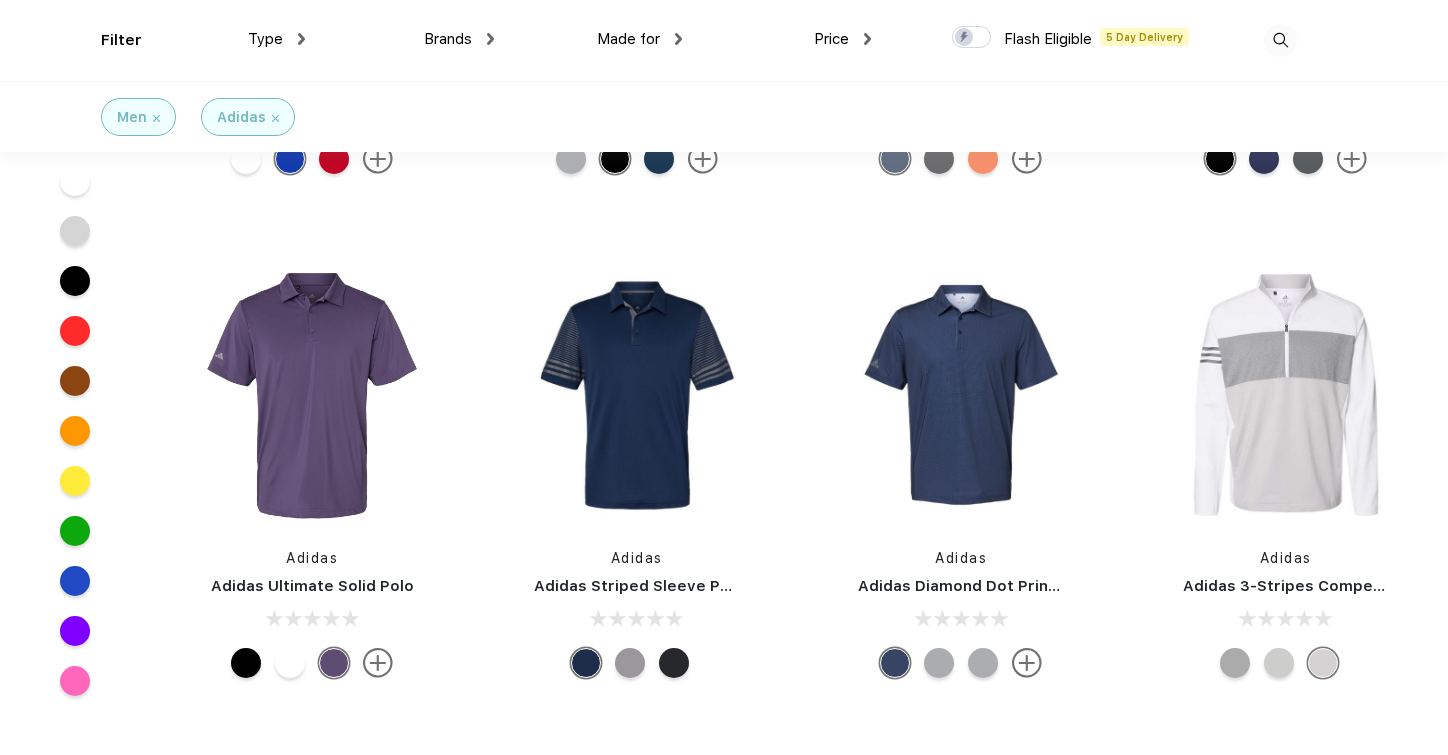 scroll, scrollTop: 1896, scrollLeft: 0, axis: vertical 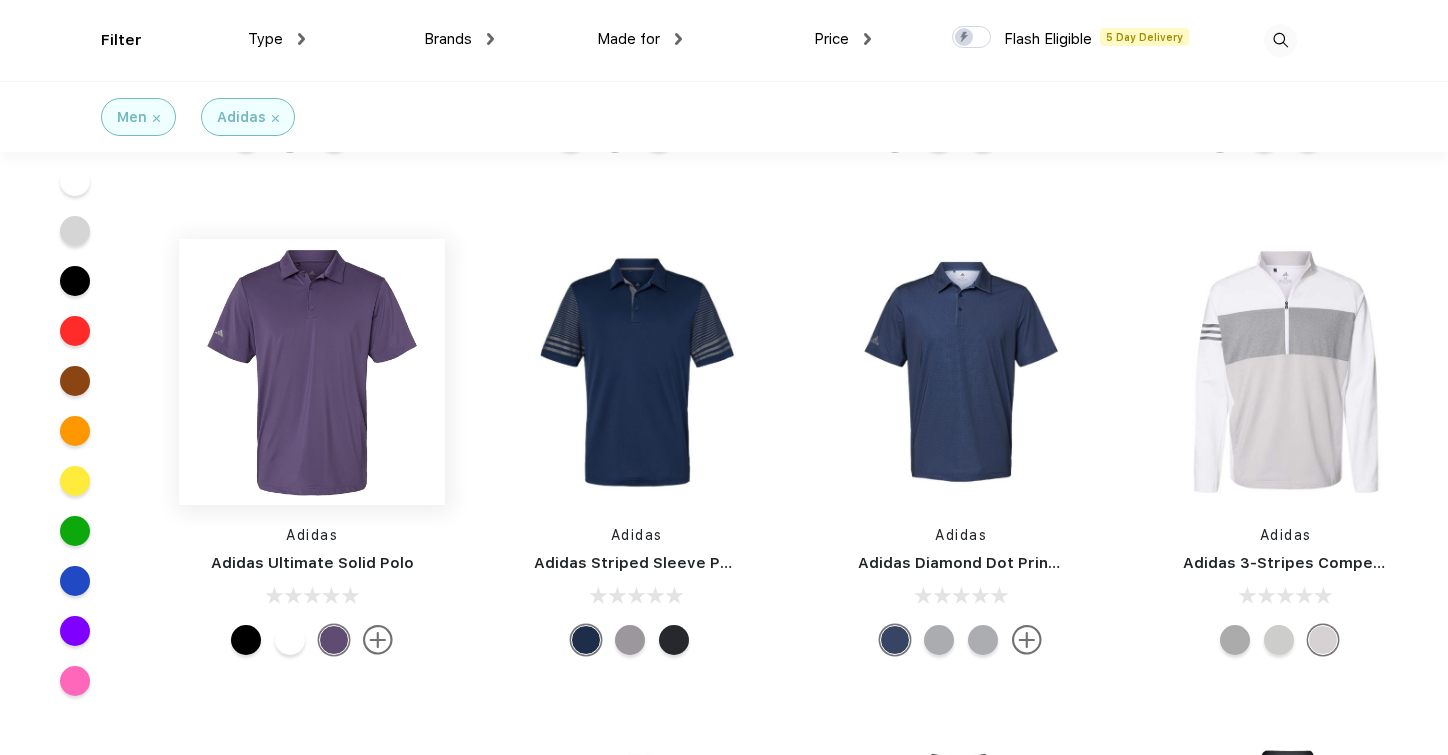 click at bounding box center [312, 372] 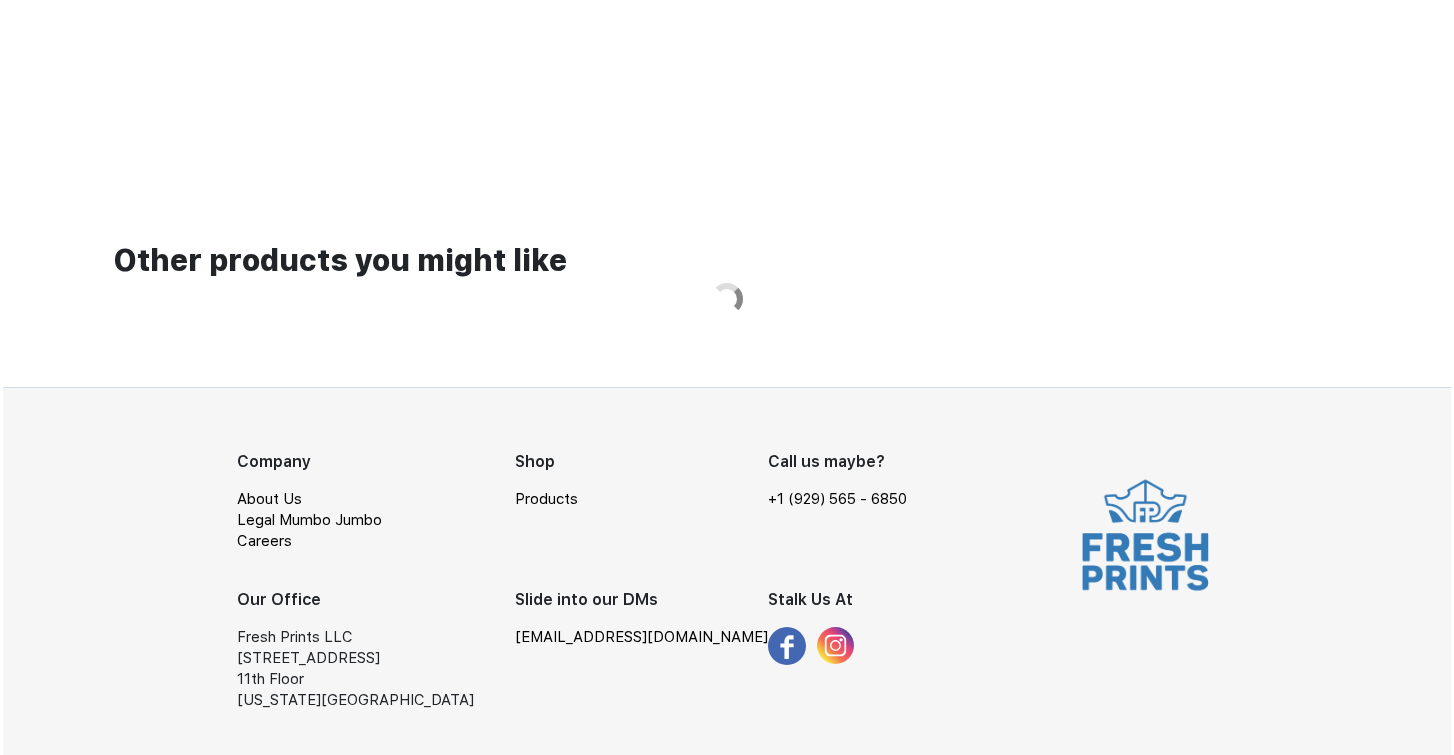 scroll, scrollTop: 0, scrollLeft: 0, axis: both 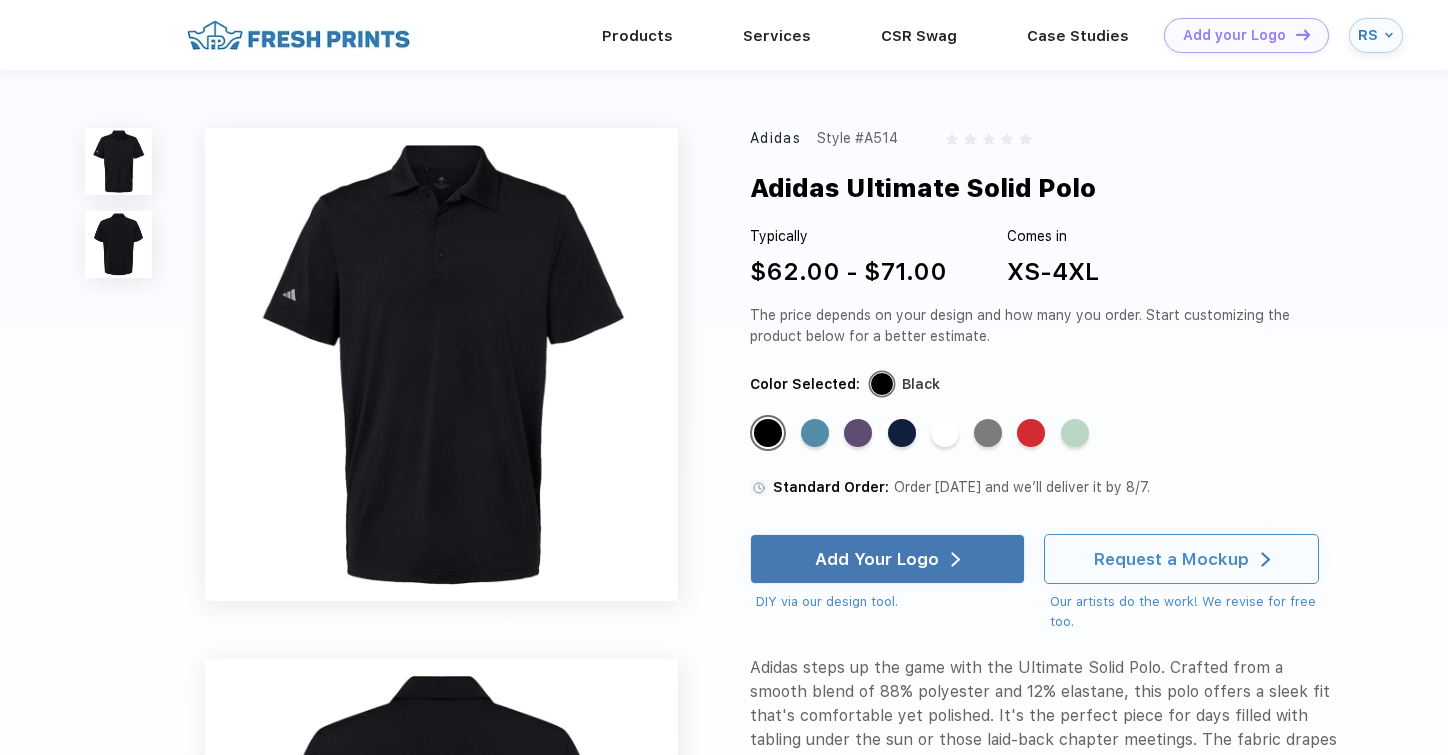 click on "Request a Mockup" at bounding box center (1171, 559) 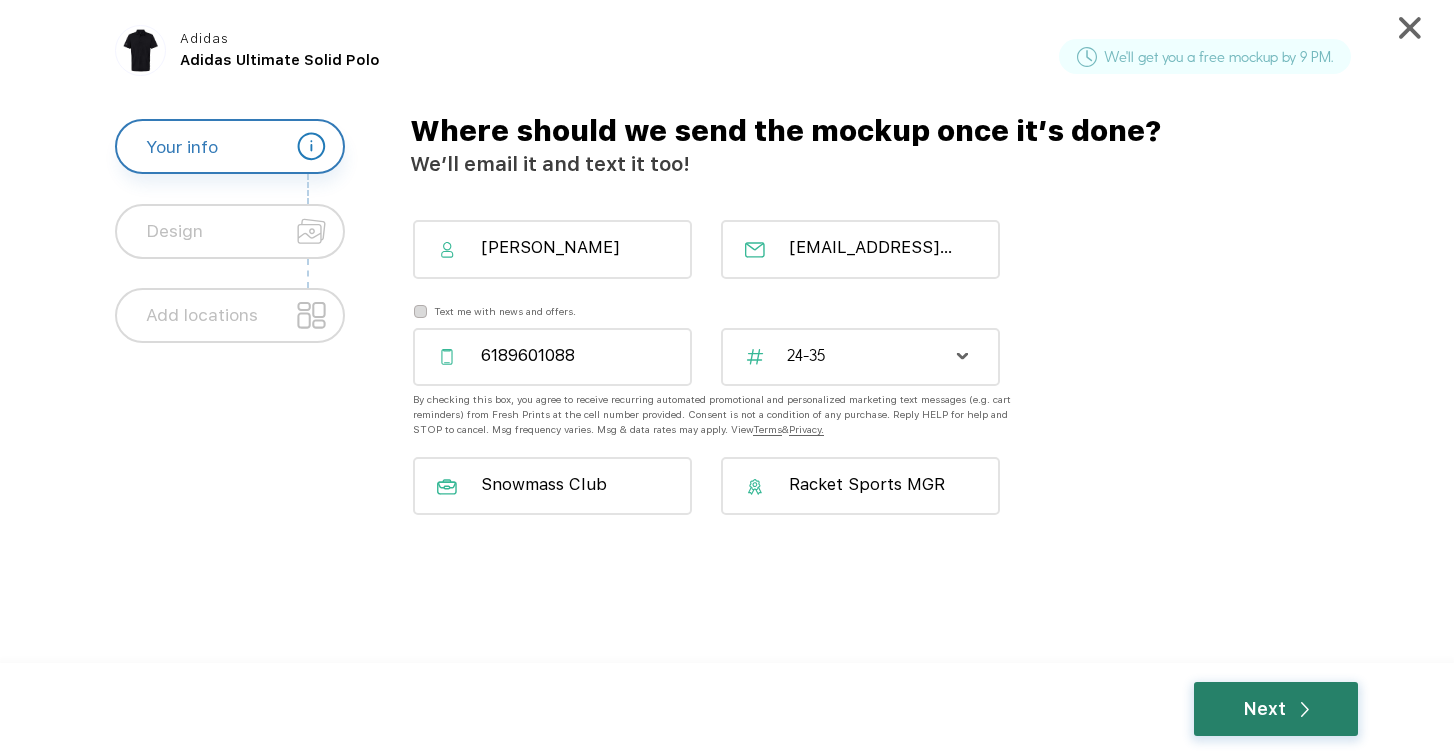 click on "Next" 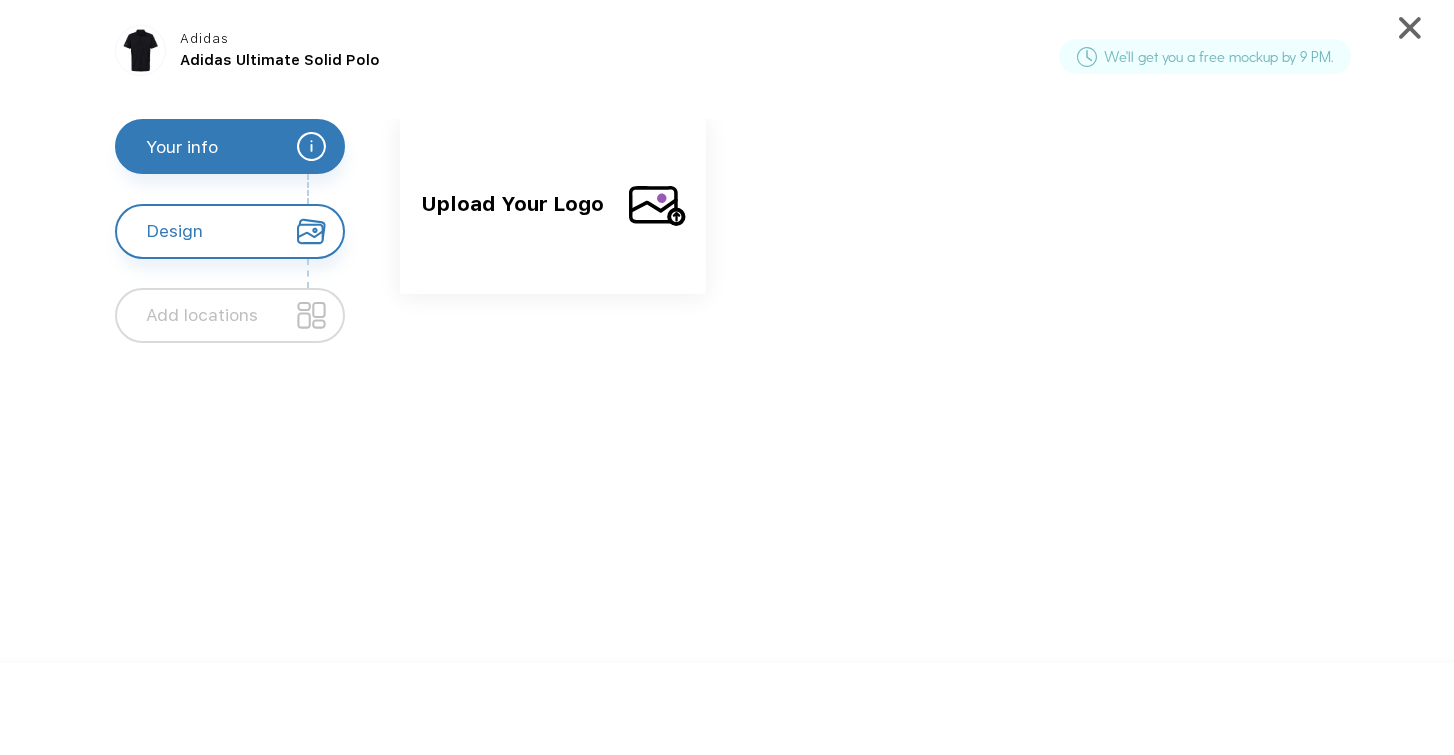 scroll, scrollTop: 0, scrollLeft: 0, axis: both 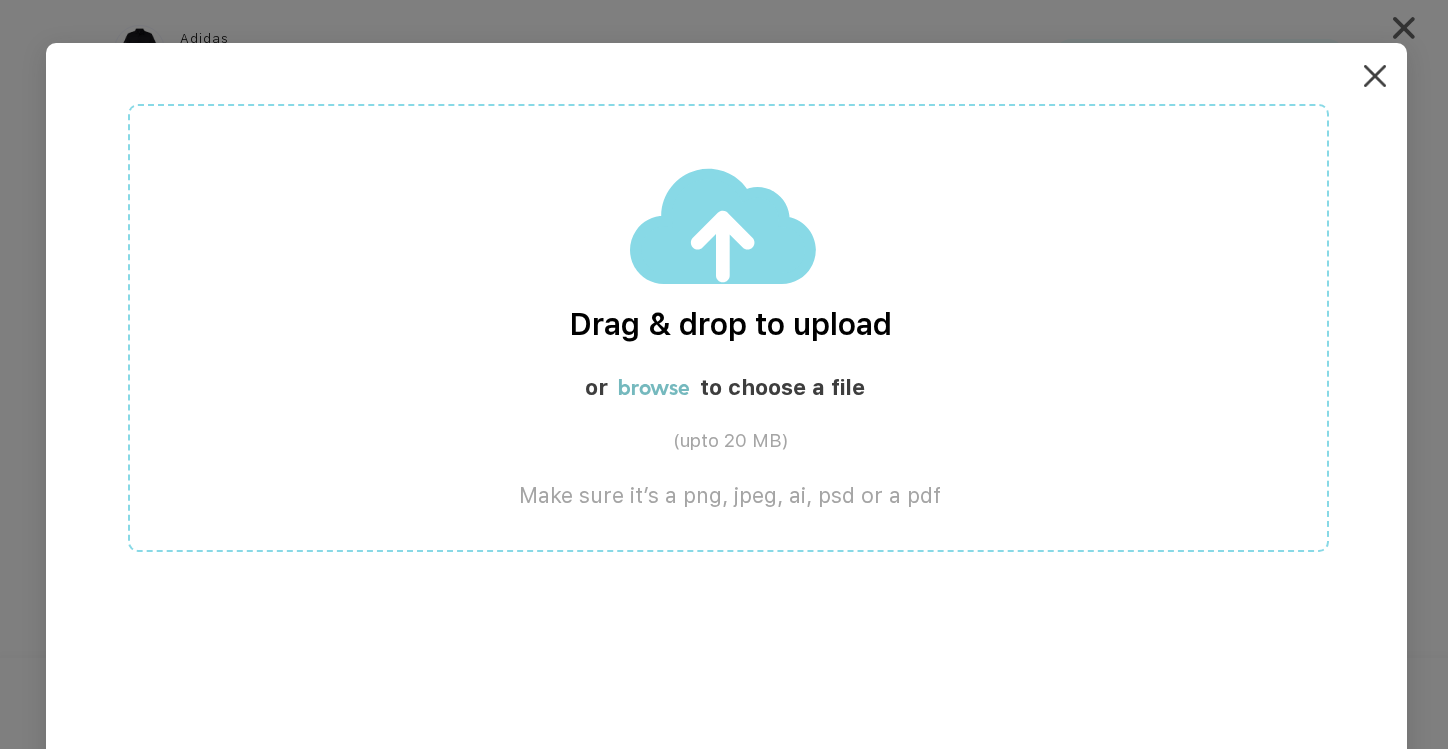 click 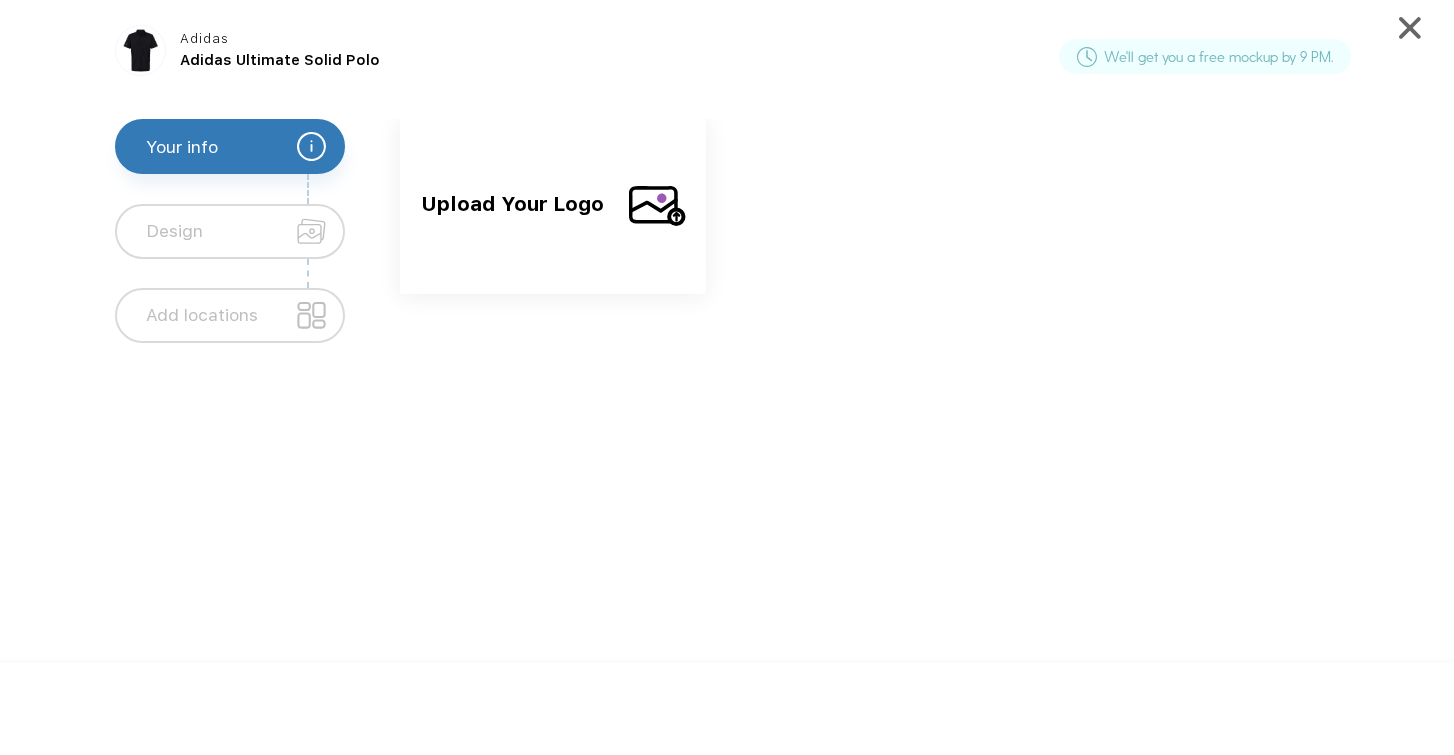 click 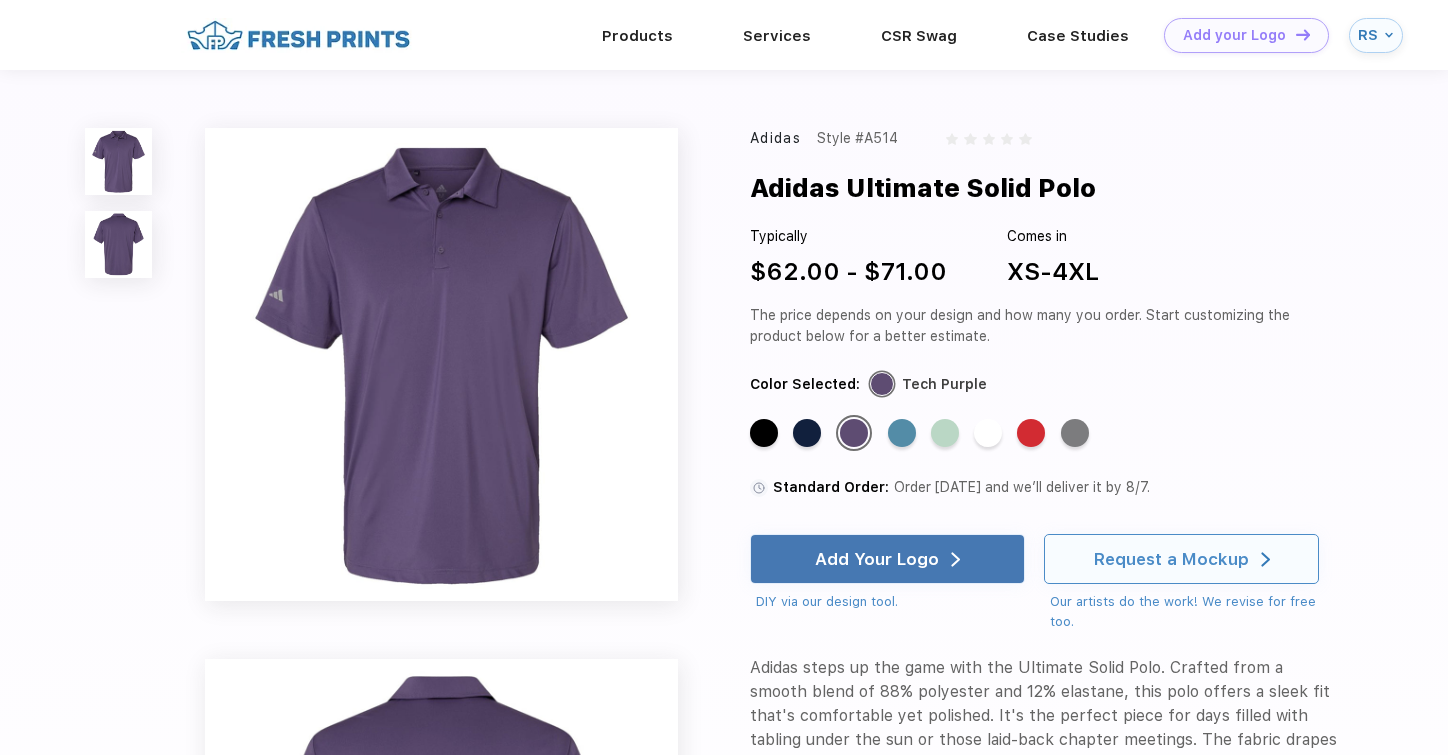 click on "Request a Mockup" at bounding box center (1171, 559) 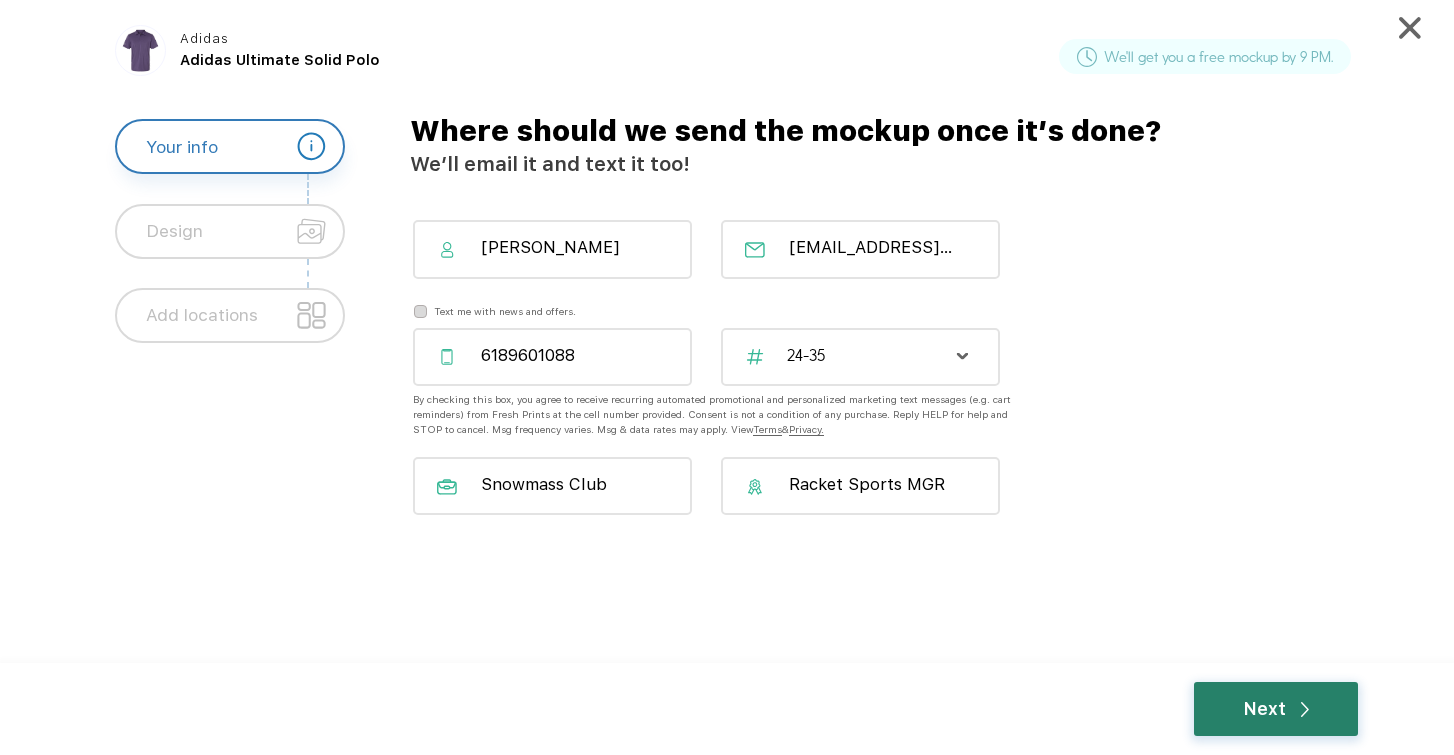 click on "Next" 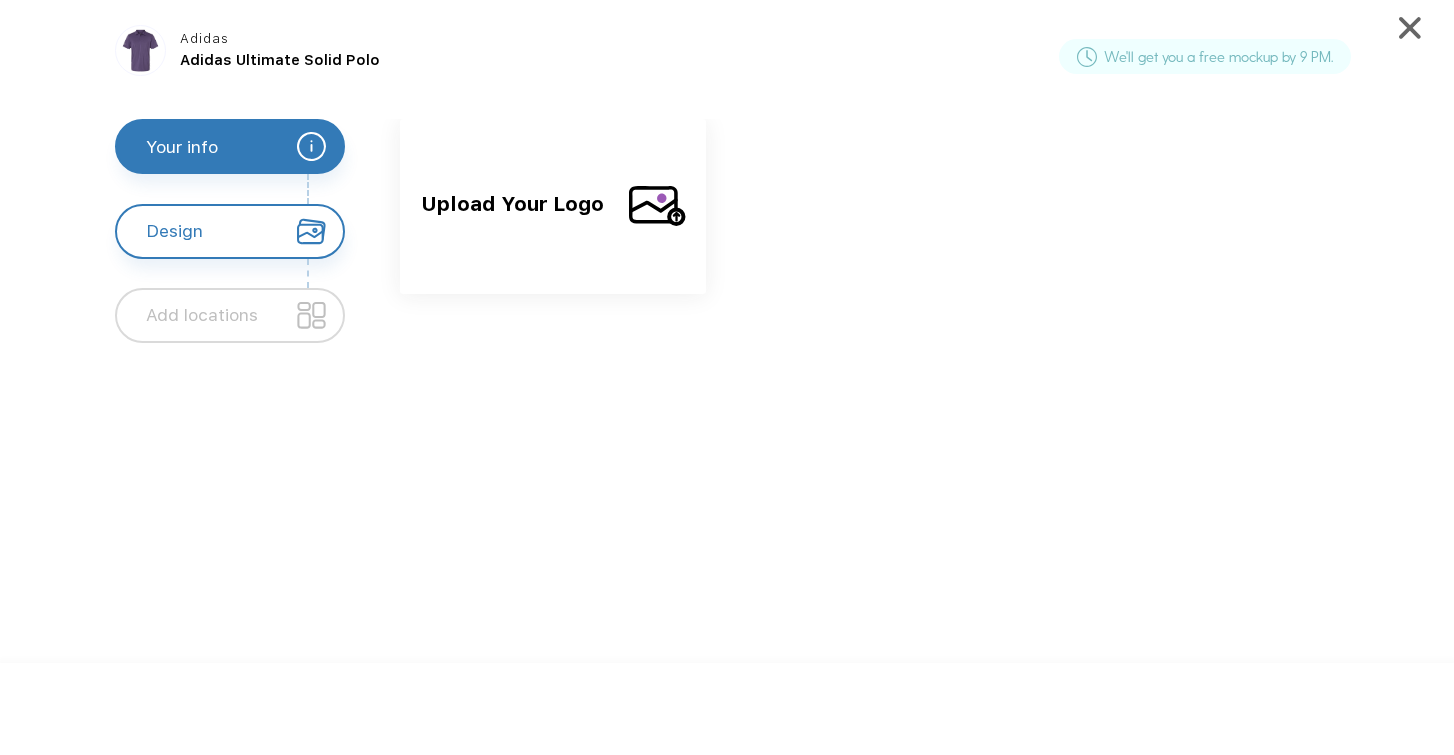 scroll, scrollTop: 0, scrollLeft: 0, axis: both 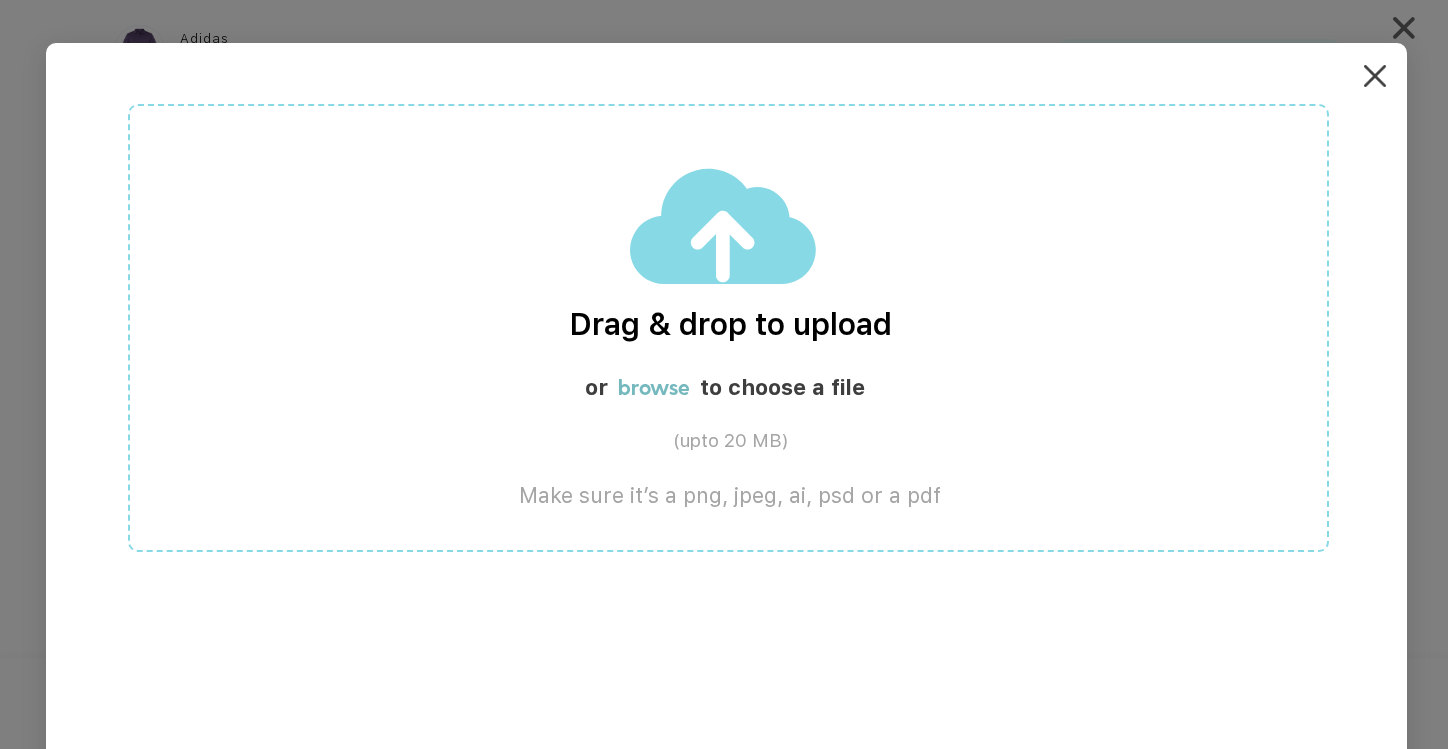 click on "browse" 